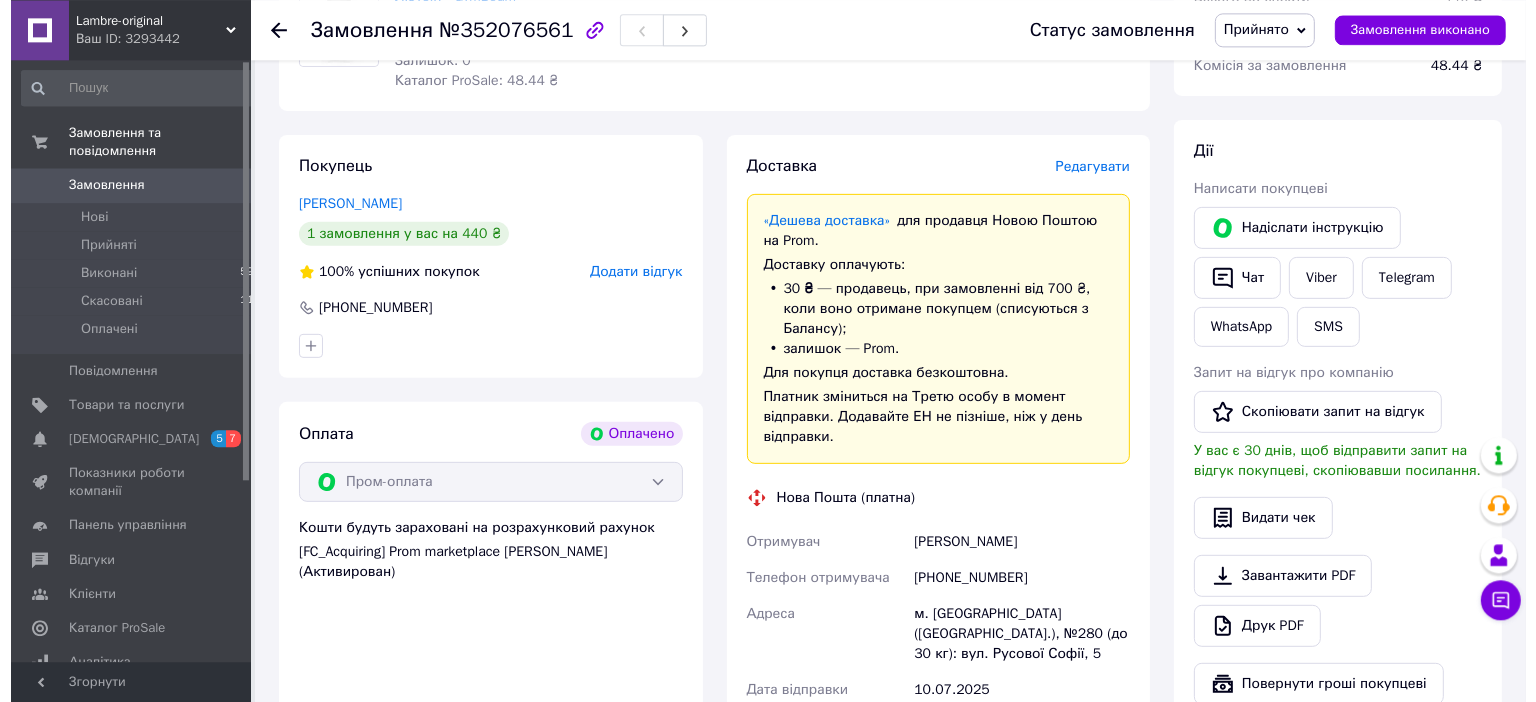 scroll, scrollTop: 739, scrollLeft: 0, axis: vertical 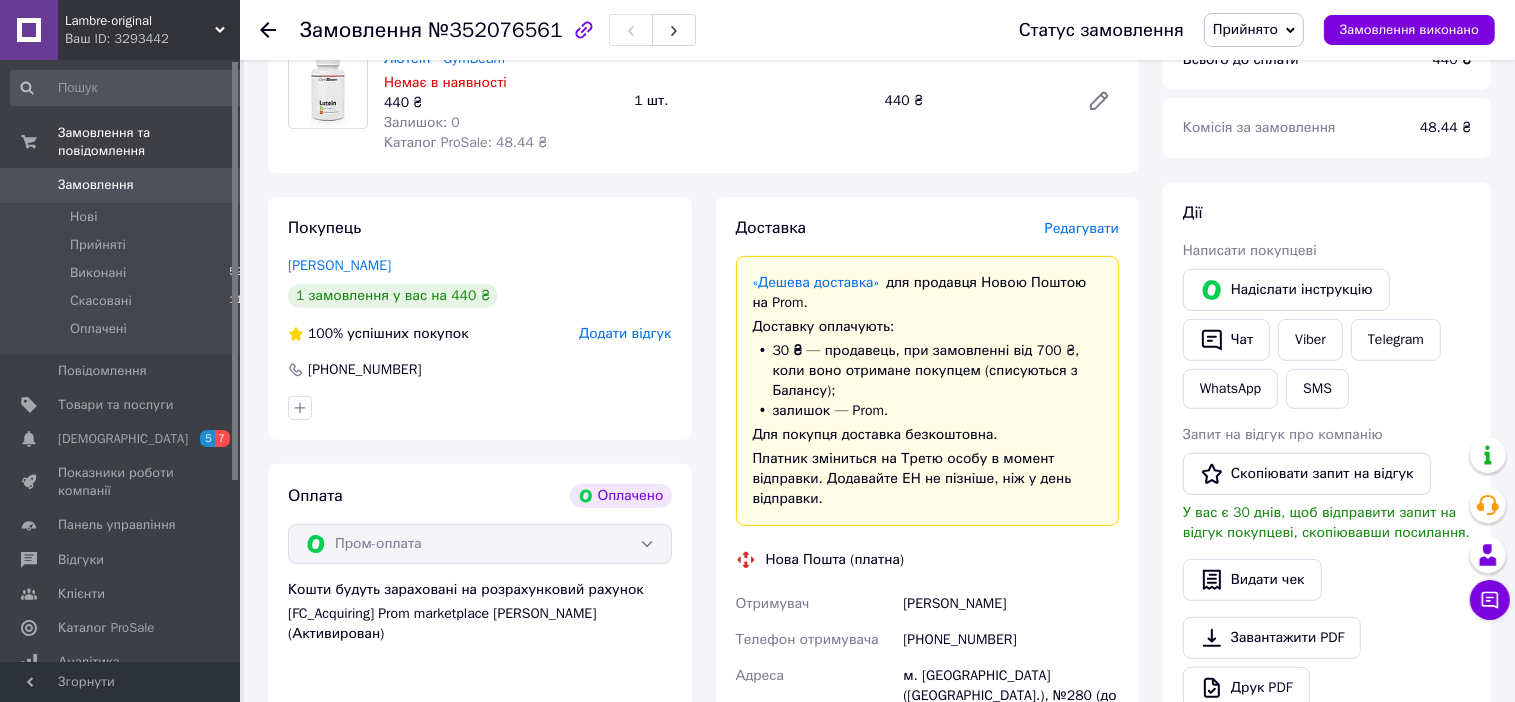 click on "Редагувати" at bounding box center [1082, 228] 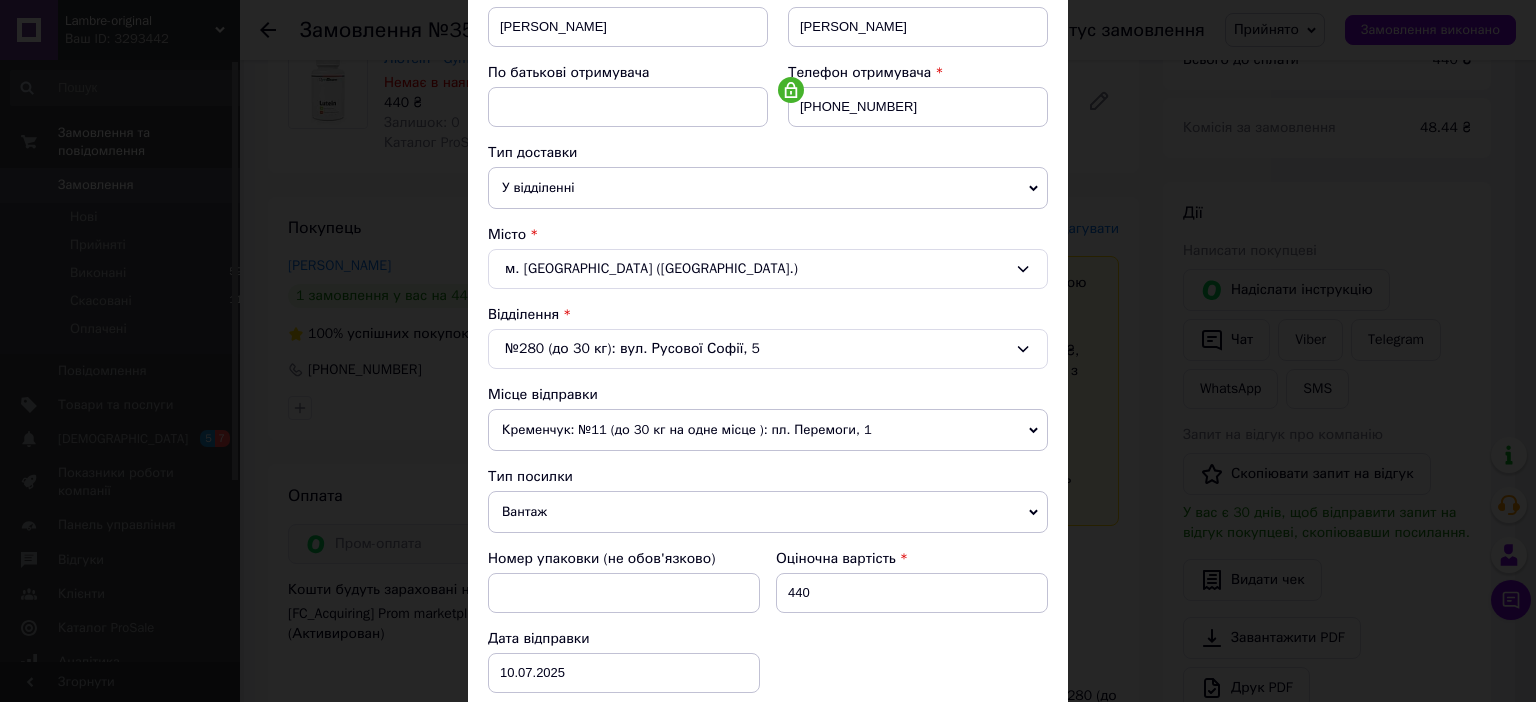 scroll, scrollTop: 331, scrollLeft: 0, axis: vertical 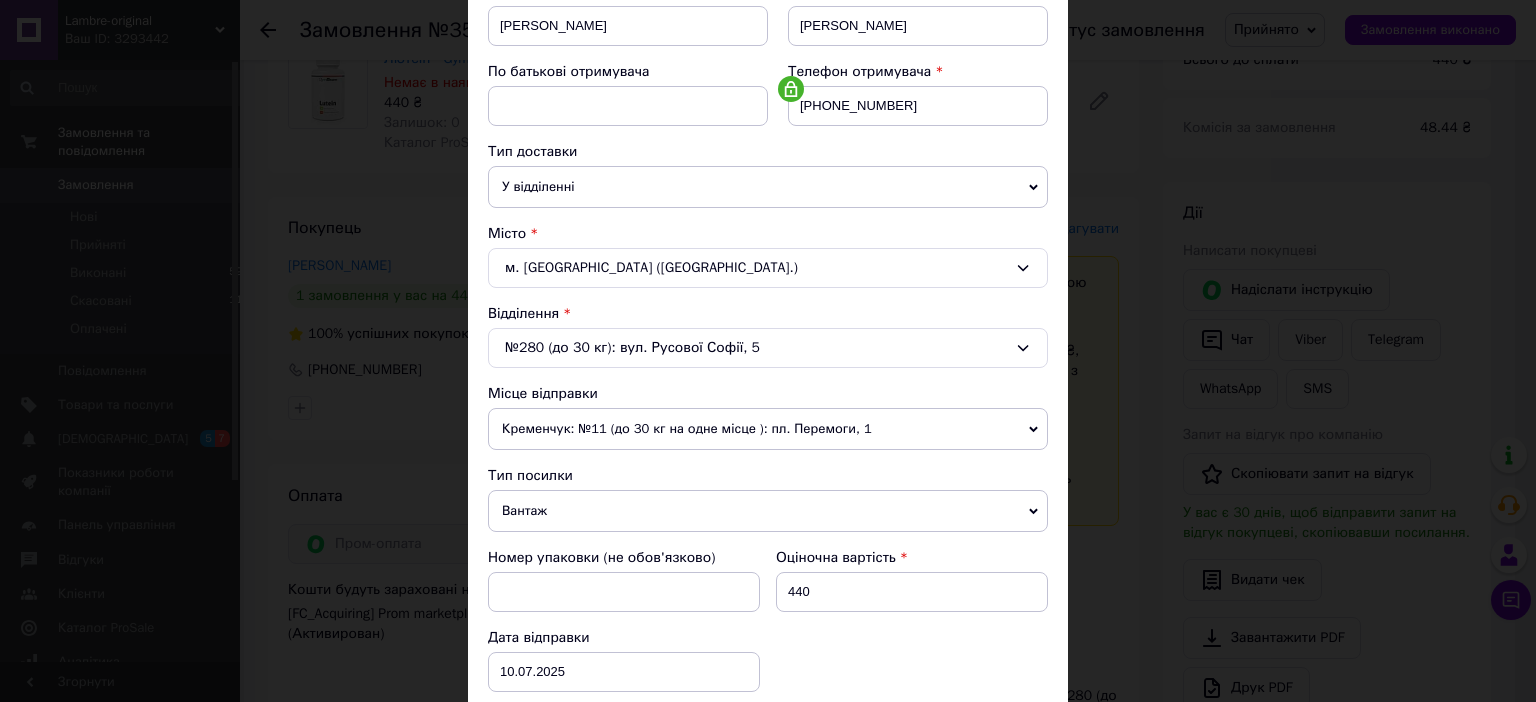 click 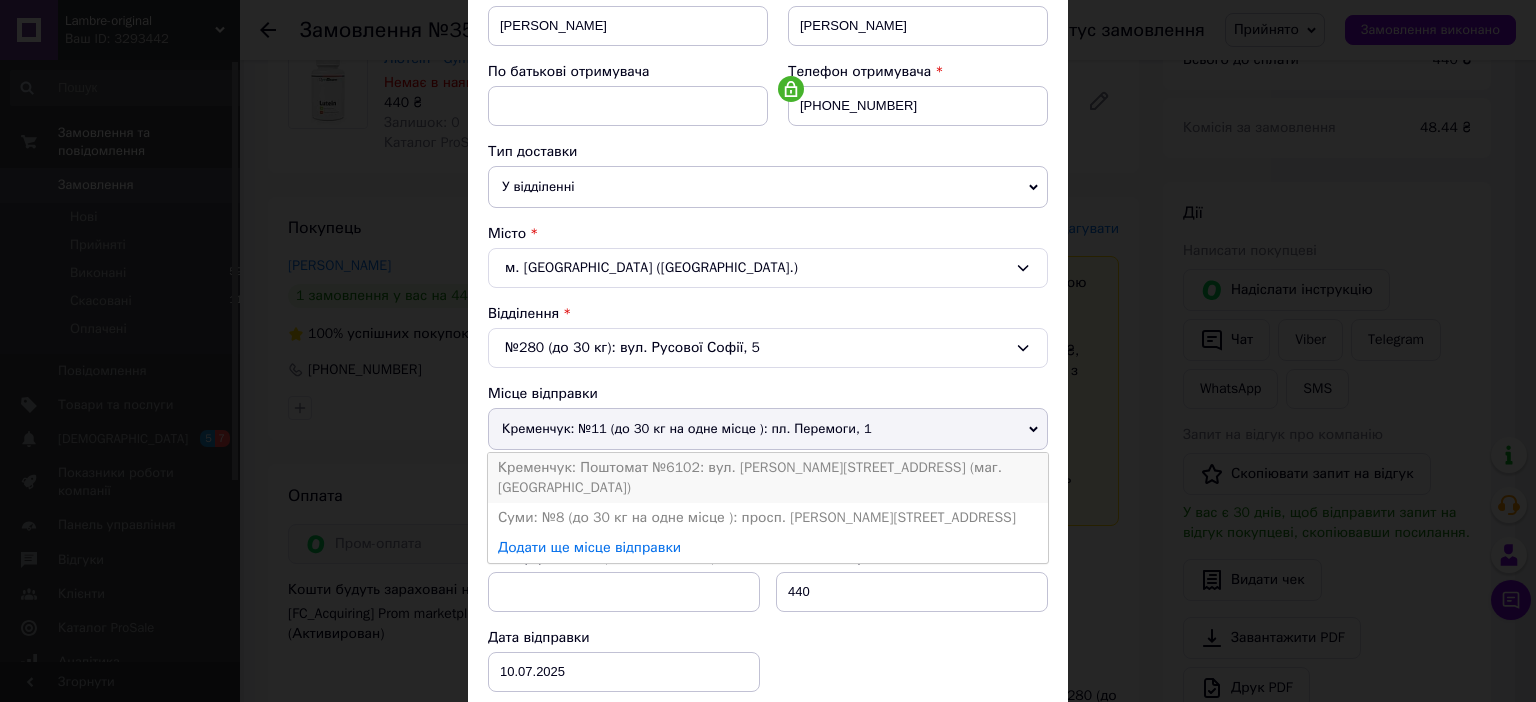 click on "Кременчук: Поштомат №6102: вул. [PERSON_NAME][STREET_ADDRESS] (маг. [GEOGRAPHIC_DATA])" at bounding box center (768, 478) 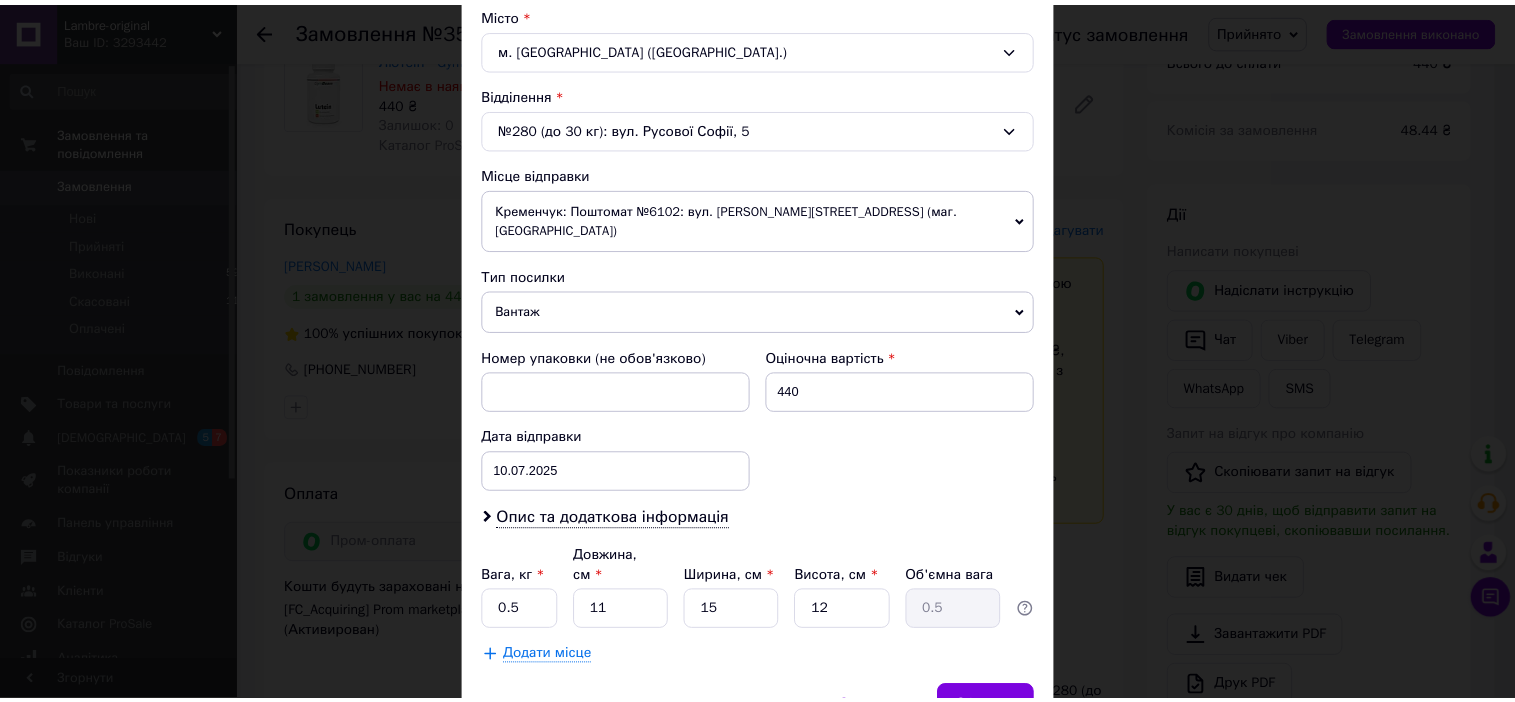 scroll, scrollTop: 621, scrollLeft: 0, axis: vertical 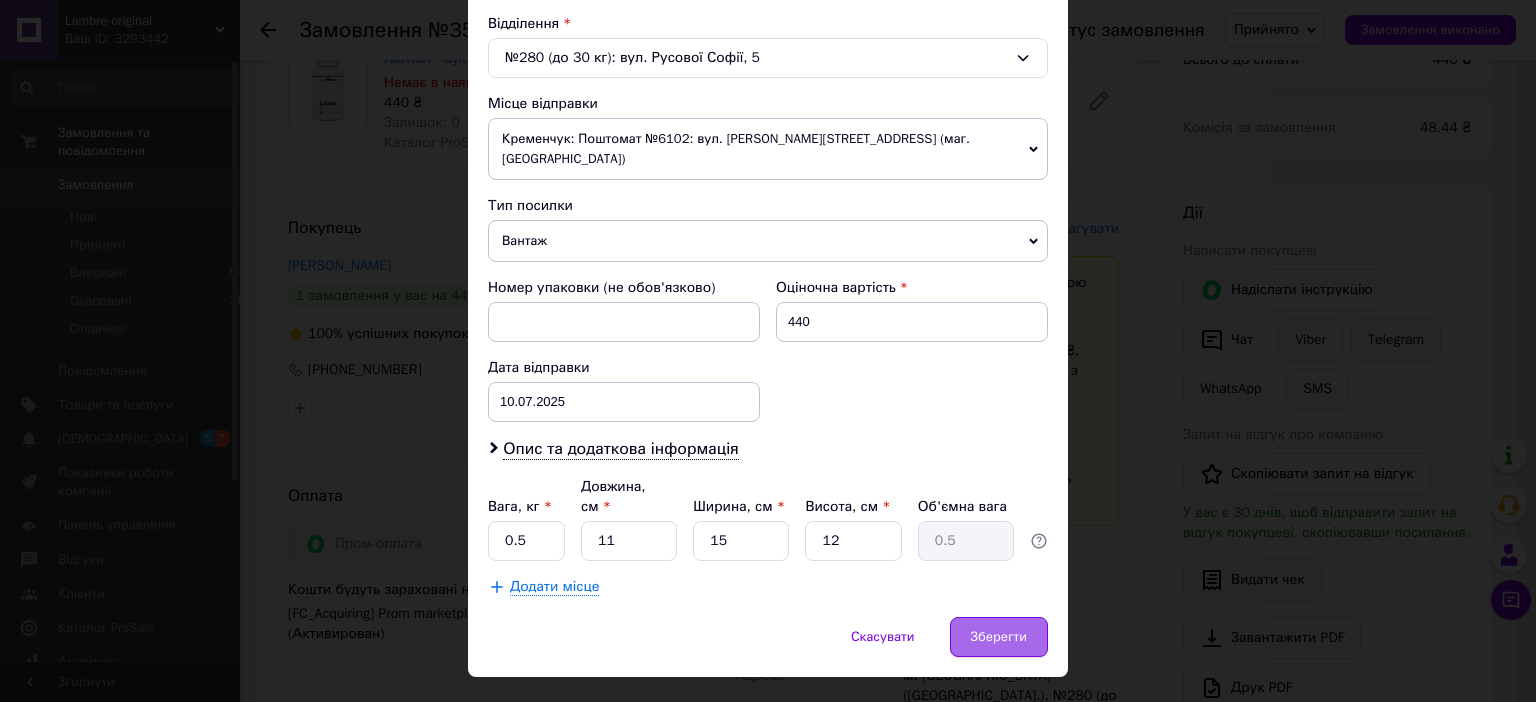 click on "Зберегти" at bounding box center [999, 637] 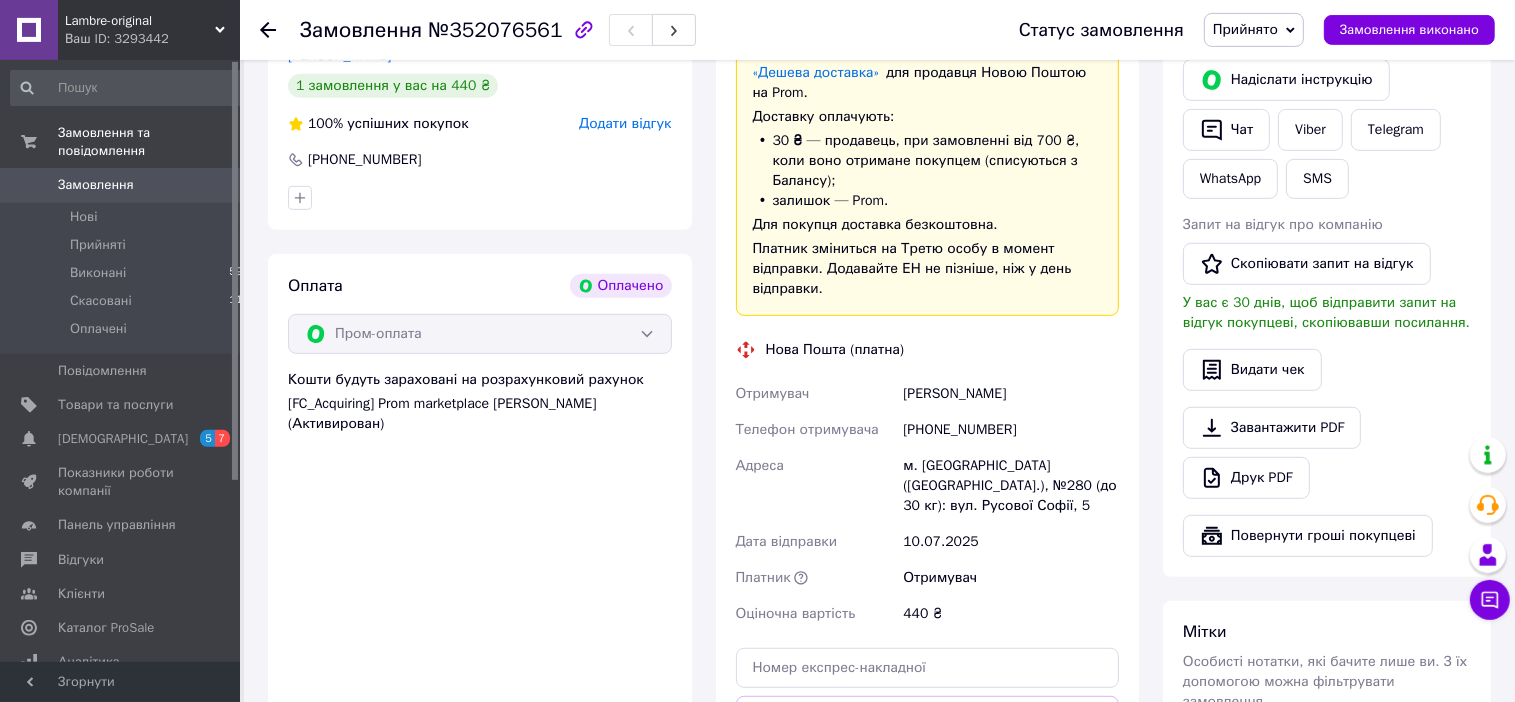 scroll, scrollTop: 1056, scrollLeft: 0, axis: vertical 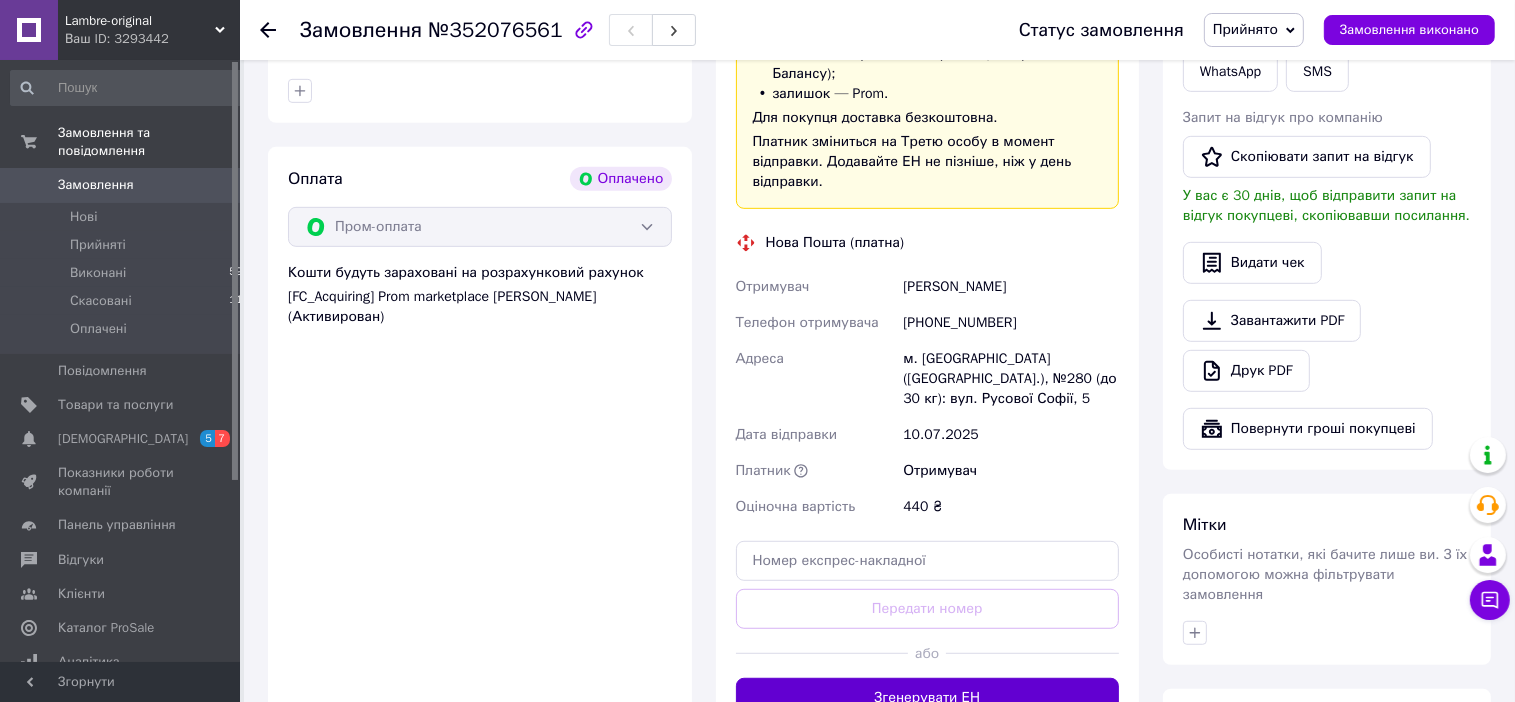 click on "Згенерувати ЕН" at bounding box center (928, 698) 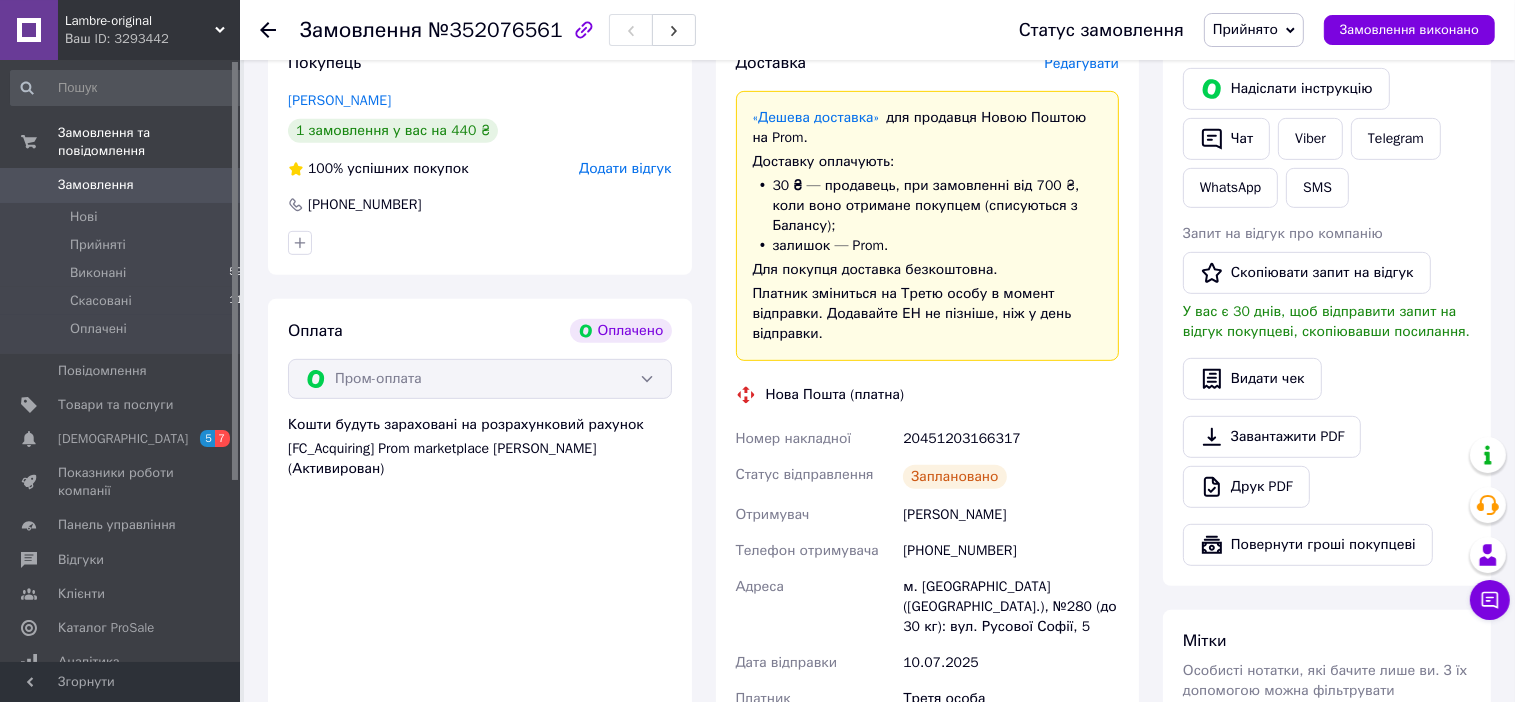 scroll, scrollTop: 950, scrollLeft: 0, axis: vertical 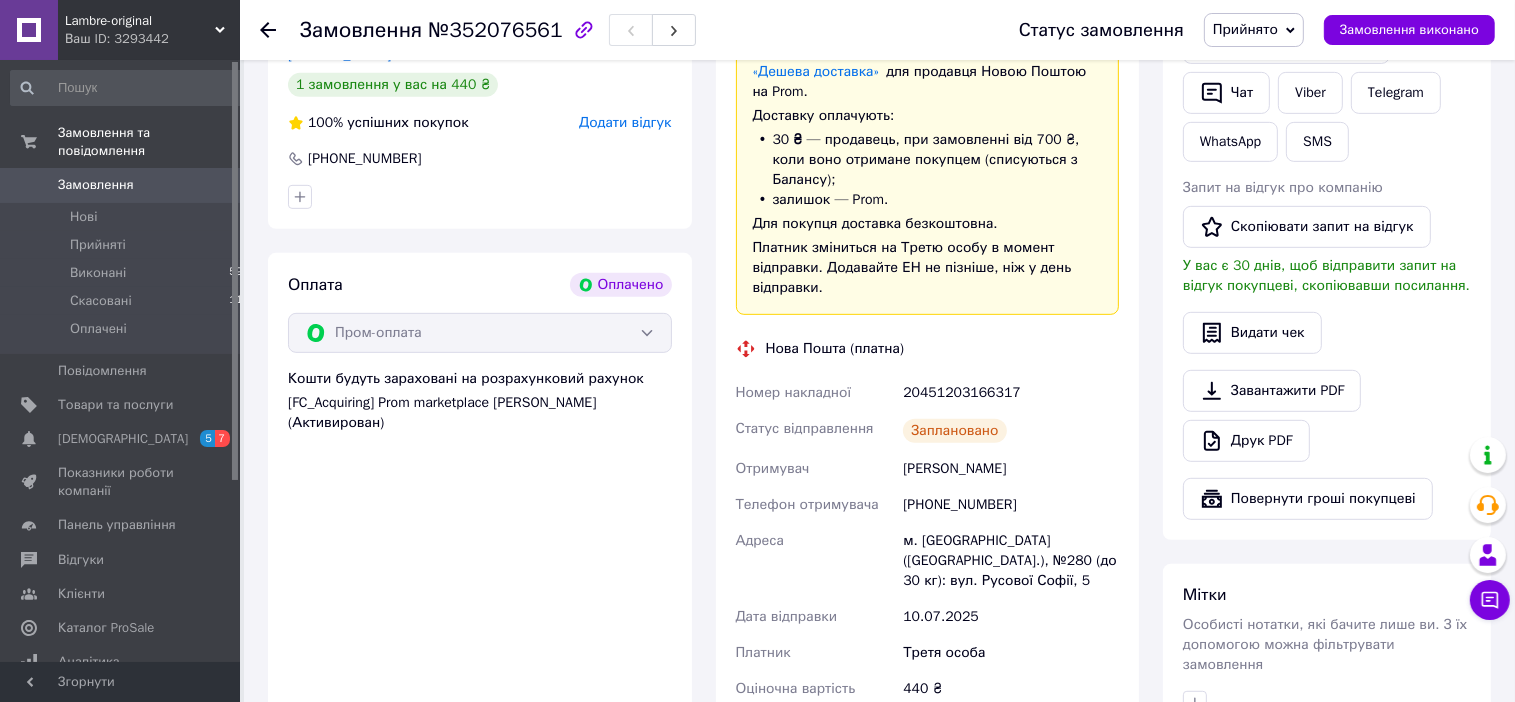 click 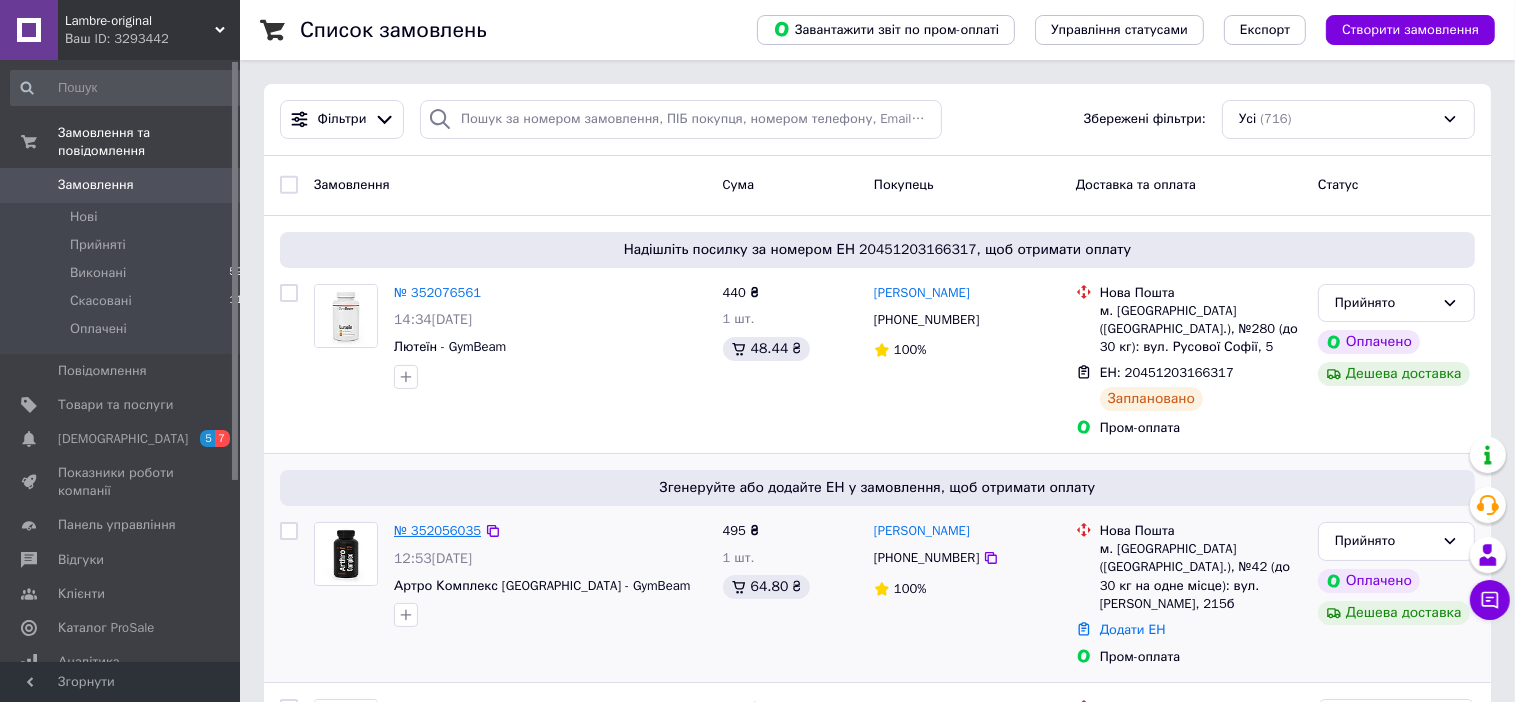 click on "№ 352056035" at bounding box center (437, 530) 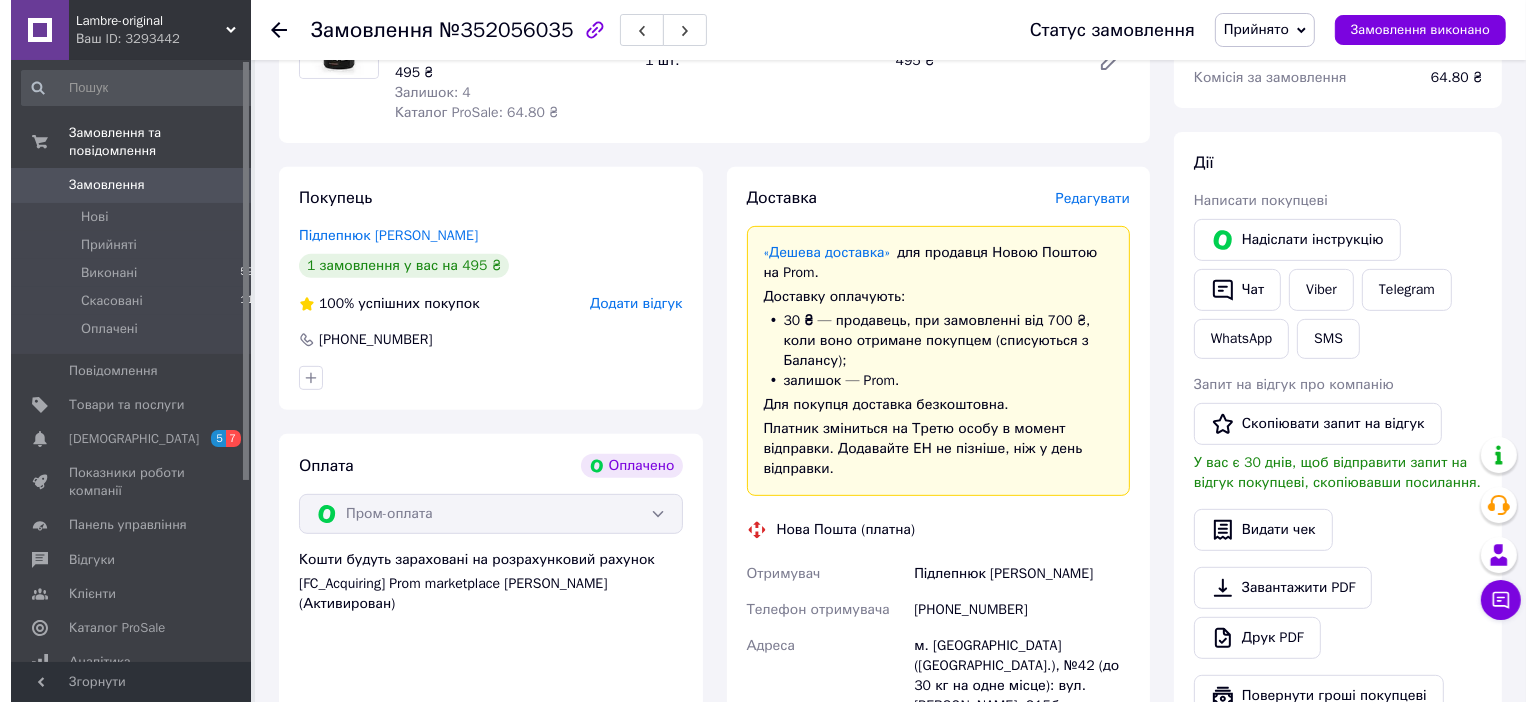 scroll, scrollTop: 739, scrollLeft: 0, axis: vertical 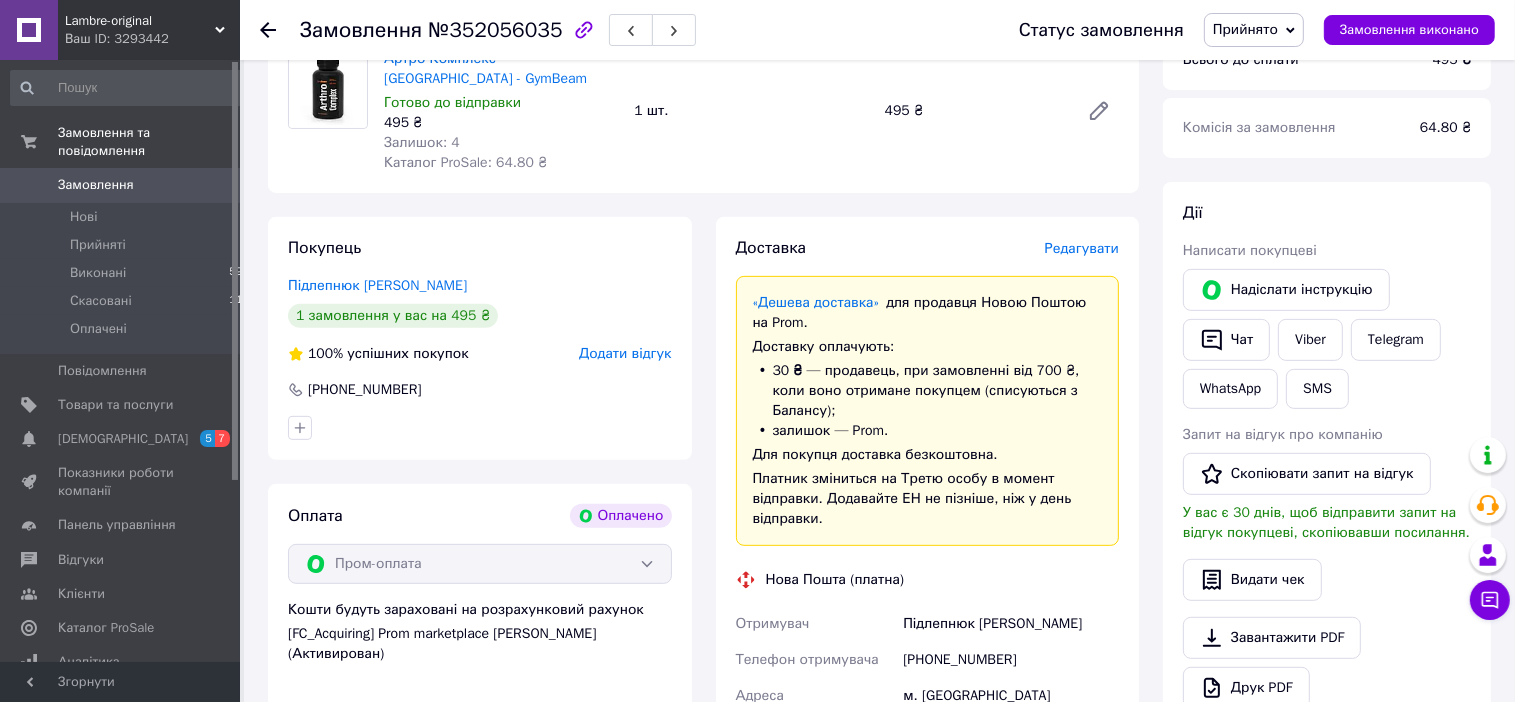 click on "Редагувати" at bounding box center [1082, 248] 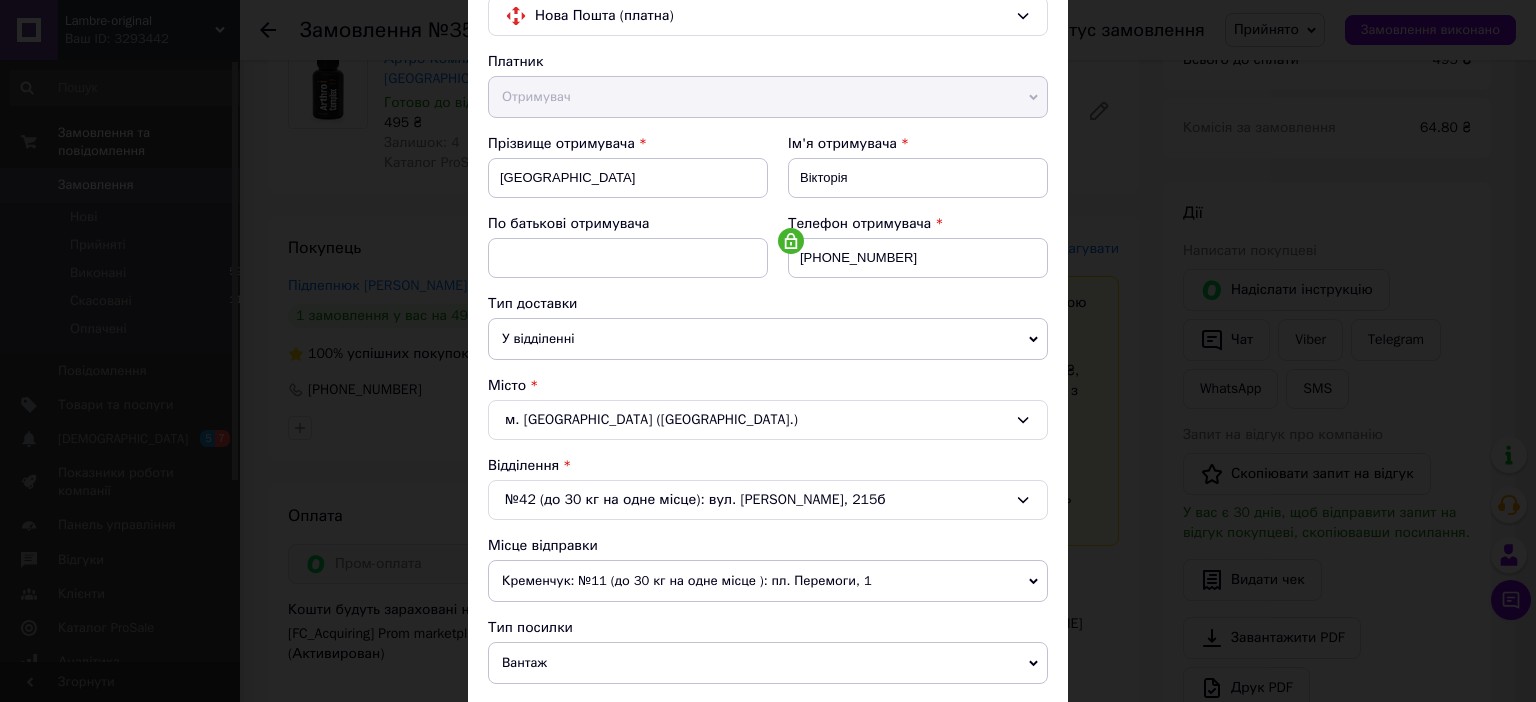 scroll, scrollTop: 331, scrollLeft: 0, axis: vertical 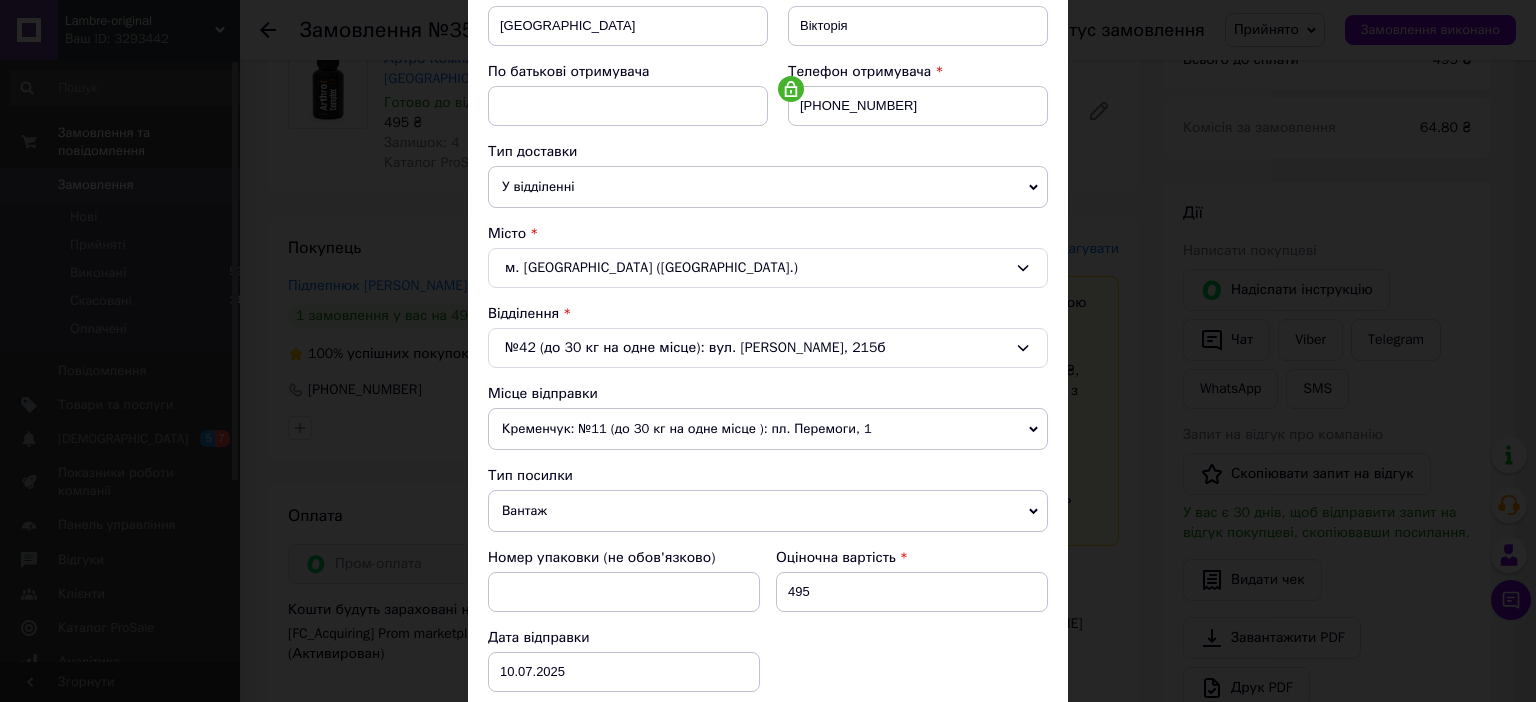 click on "Кременчук: №11 (до 30 кг на одне місце ): пл. Перемоги, 1" at bounding box center (768, 429) 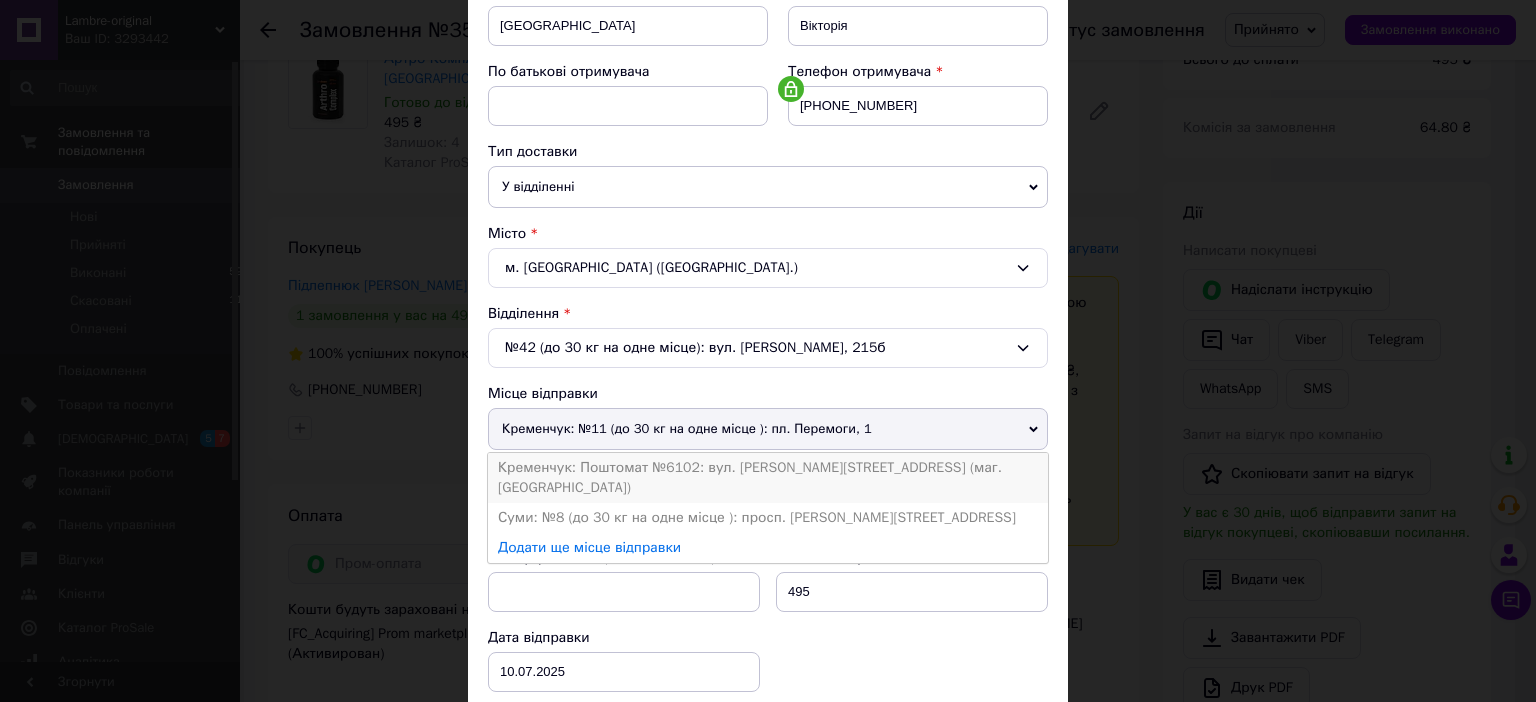 click on "Кременчук: Поштомат №6102: вул. [PERSON_NAME][STREET_ADDRESS] (маг. [GEOGRAPHIC_DATA])" at bounding box center (768, 478) 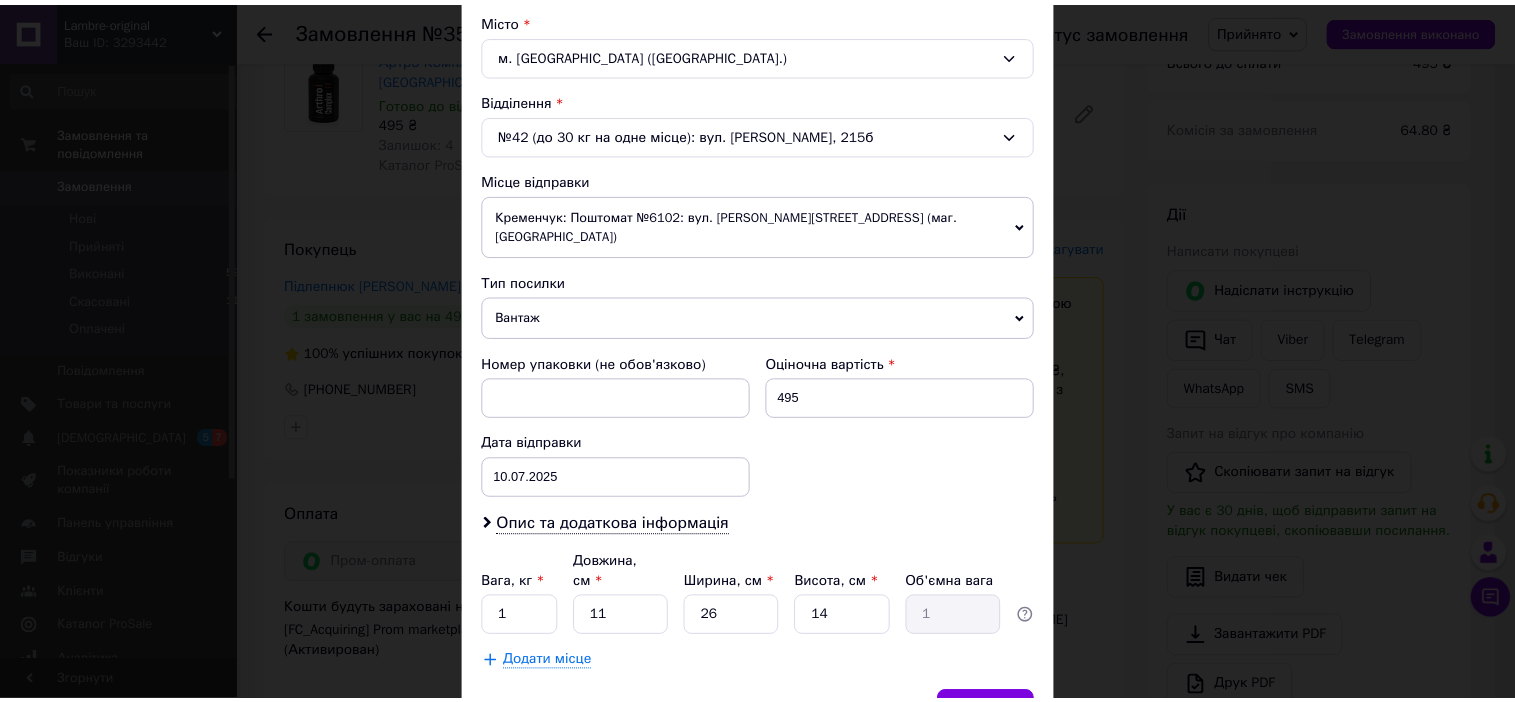 scroll, scrollTop: 621, scrollLeft: 0, axis: vertical 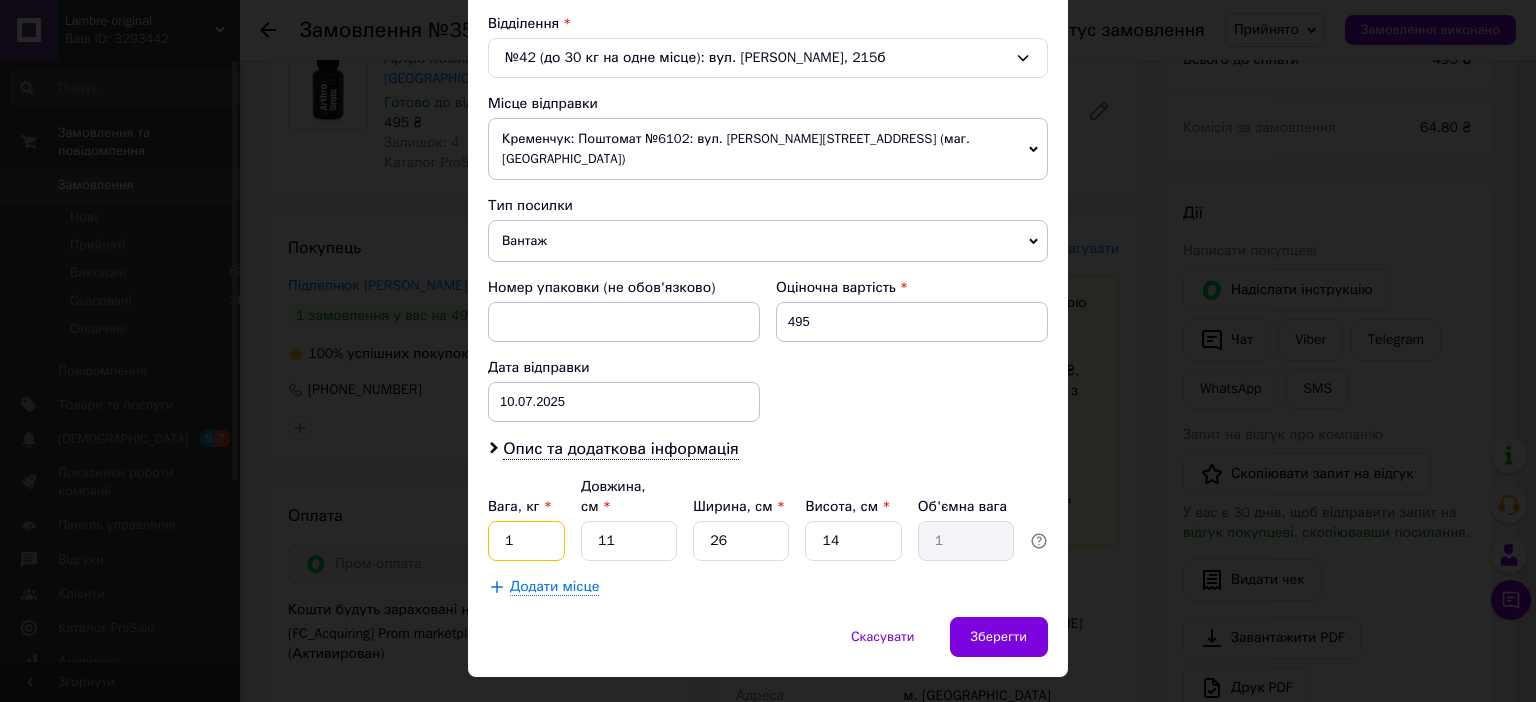 click on "1" at bounding box center (526, 541) 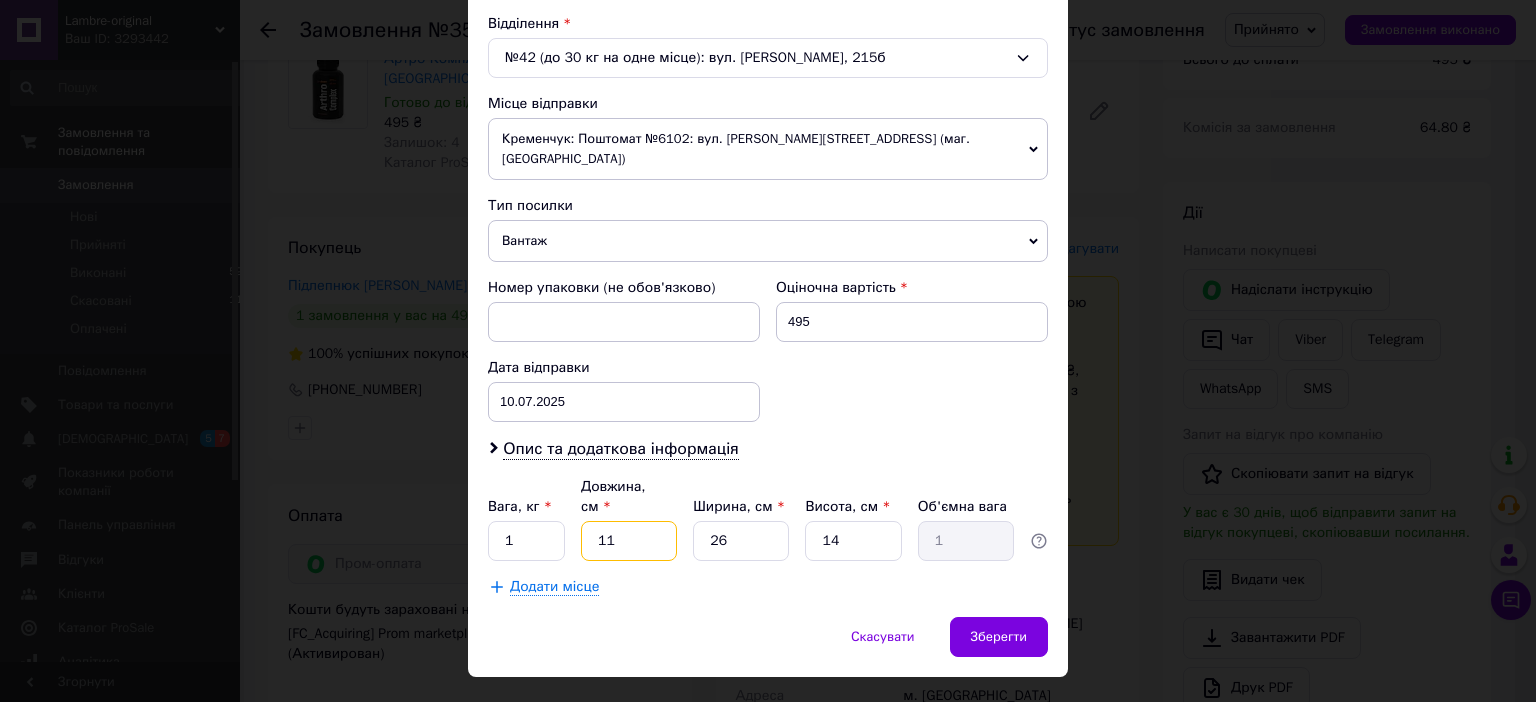 click on "11" at bounding box center [629, 541] 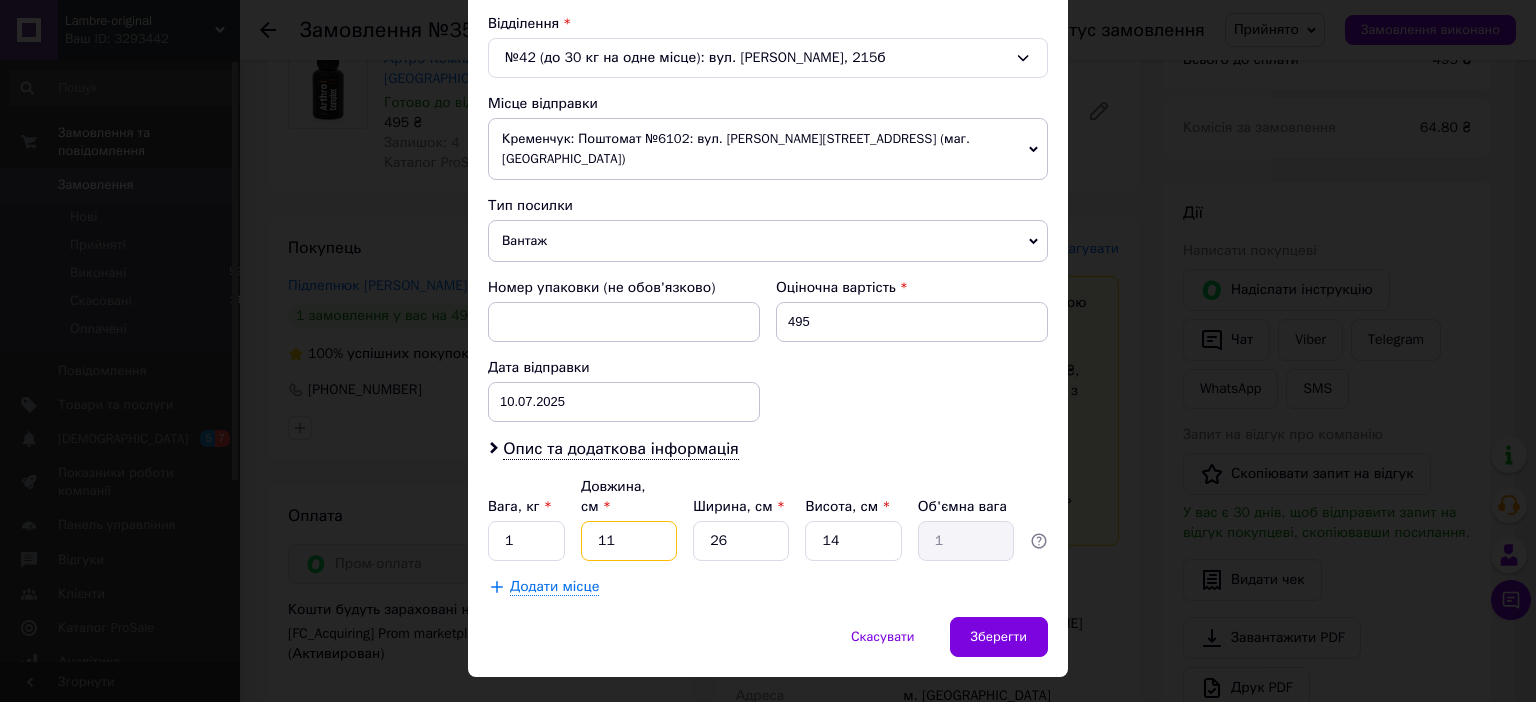 type on "9" 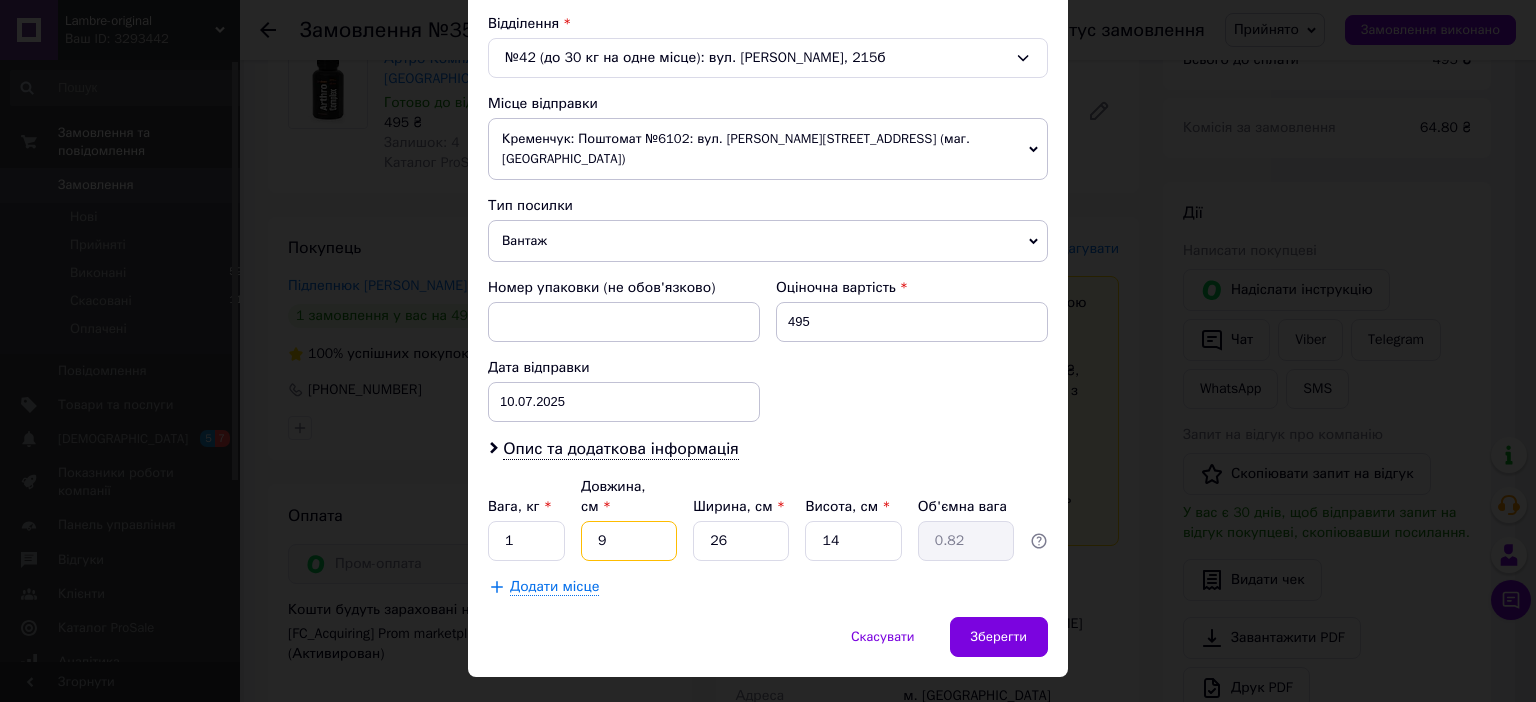 type on "9" 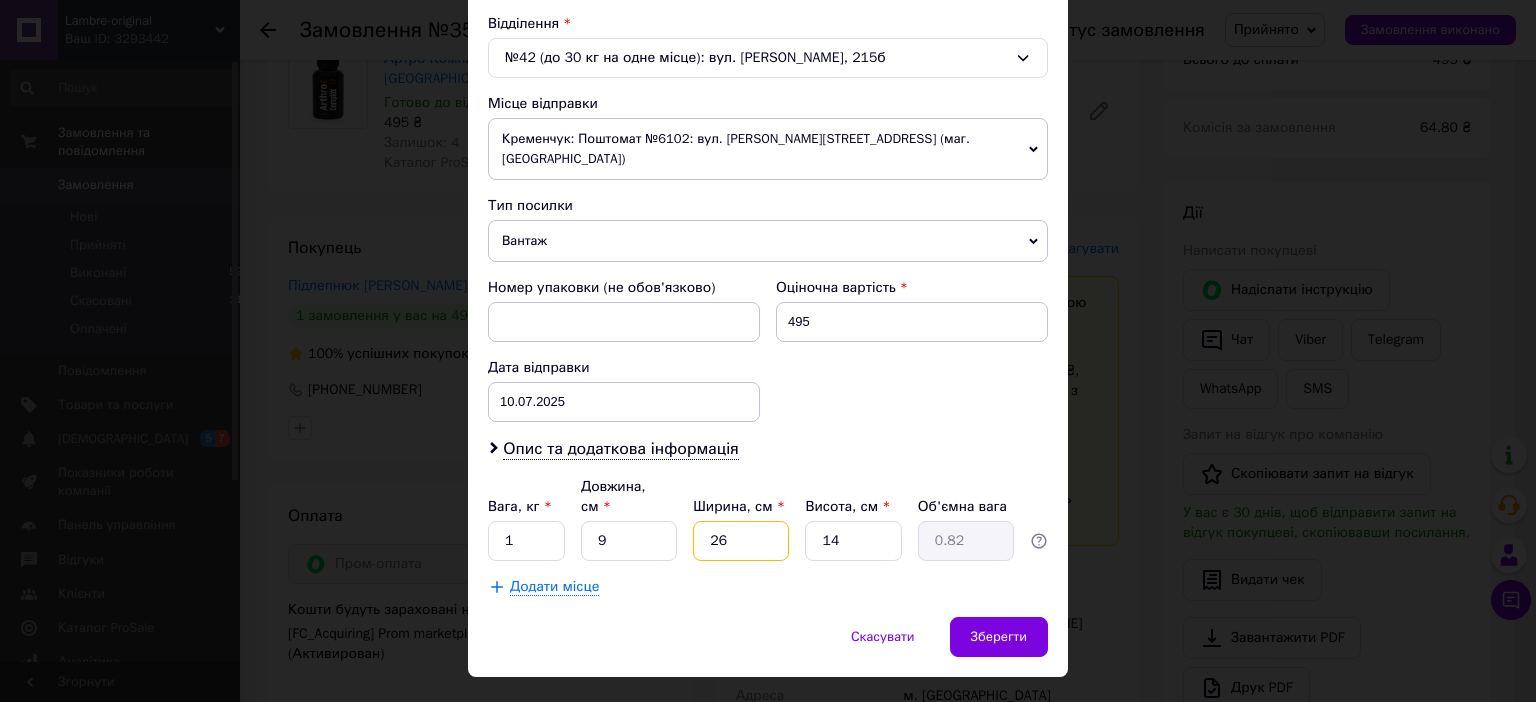 click on "26" at bounding box center (741, 541) 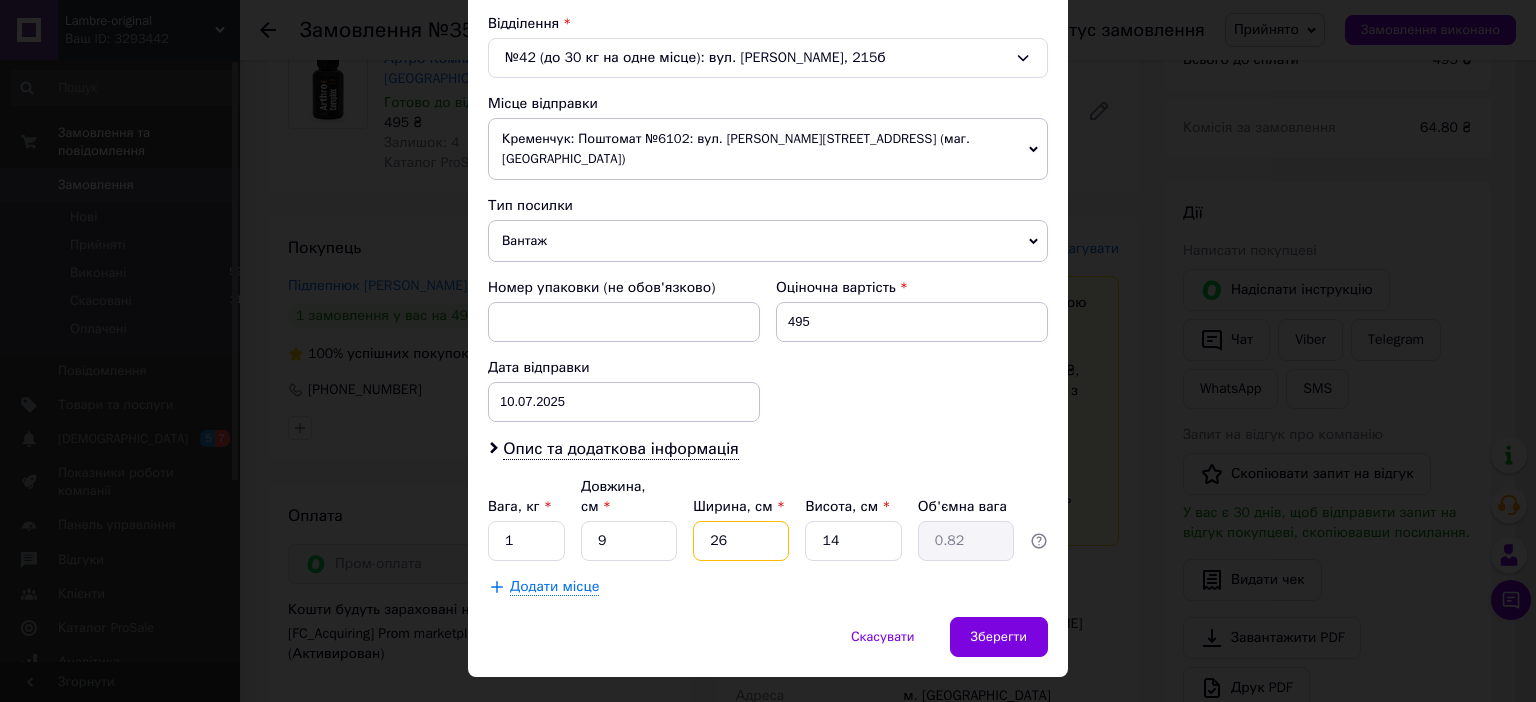 type on "8" 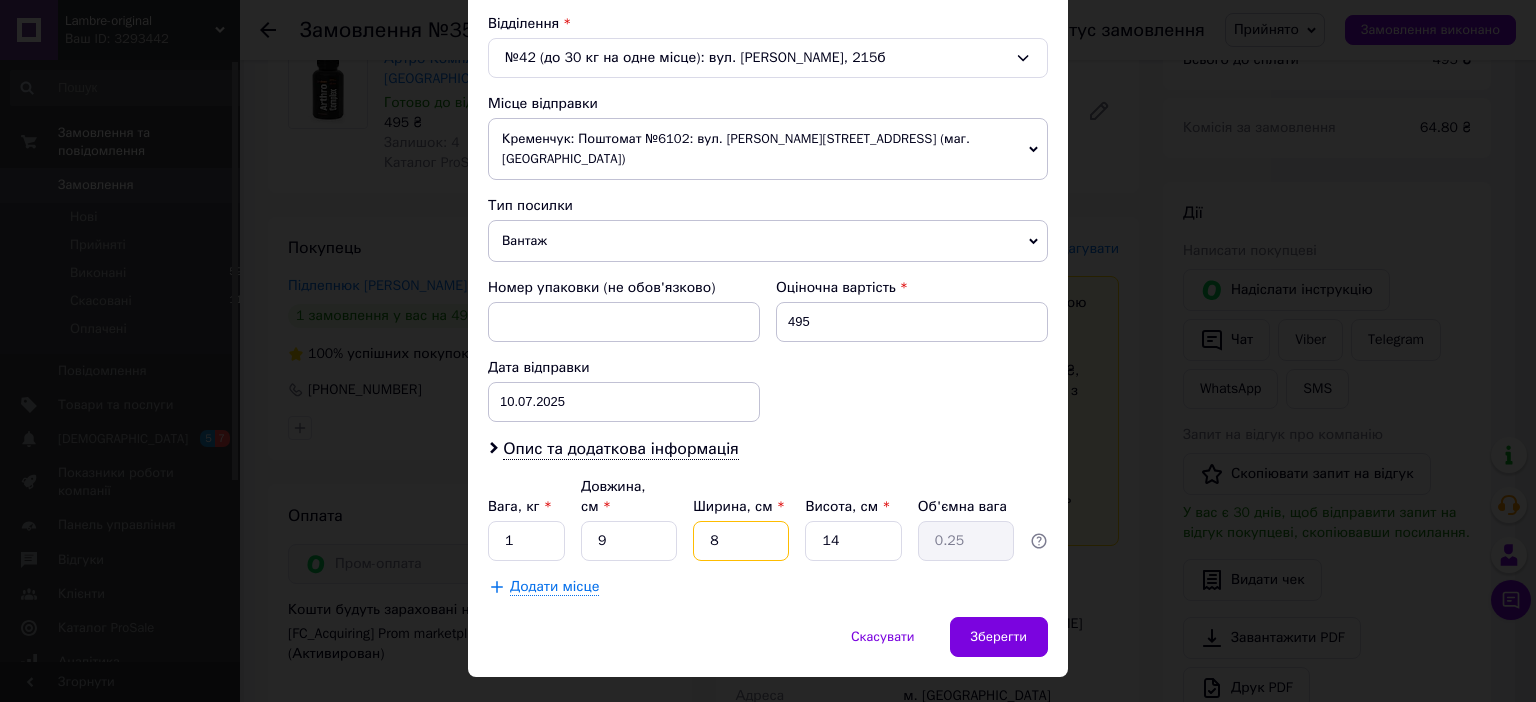 type on "8" 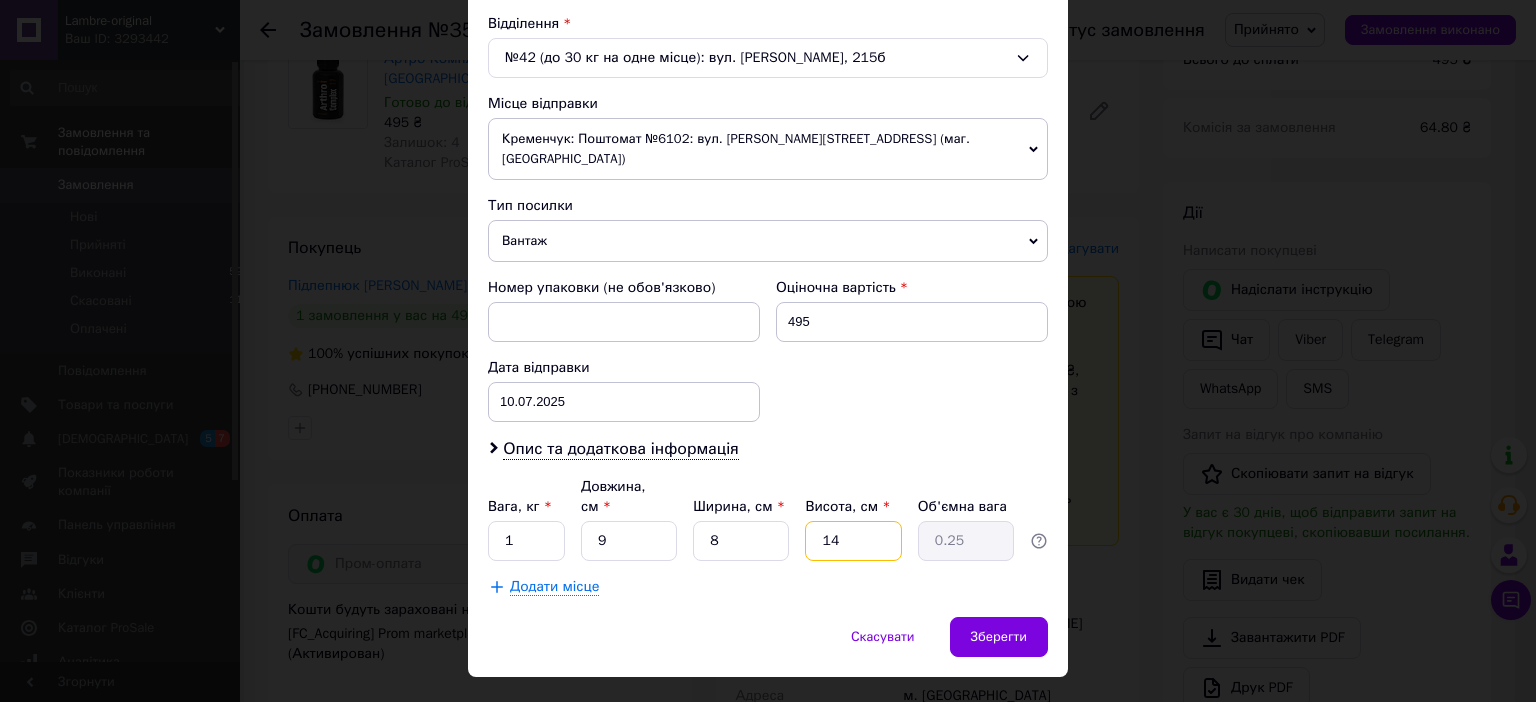 click on "14" at bounding box center [853, 541] 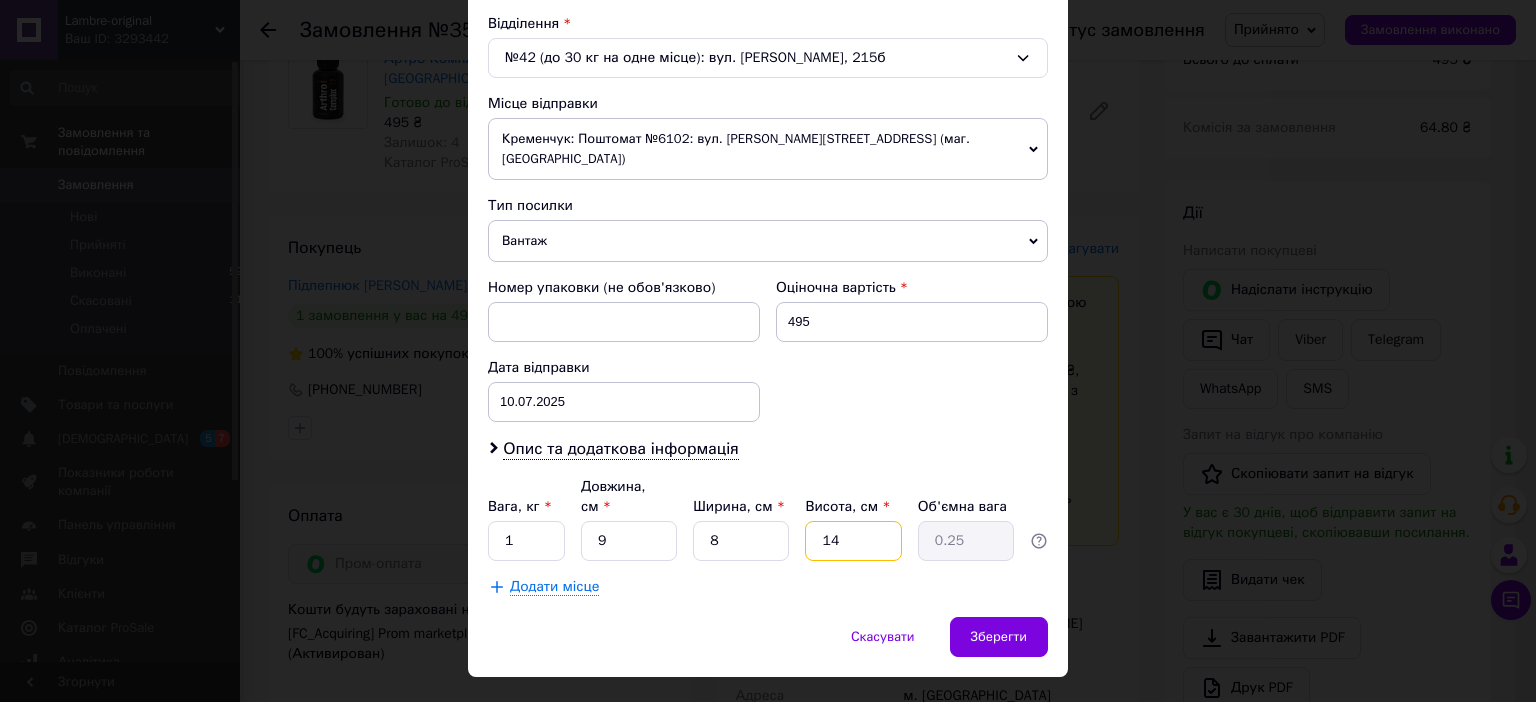 type on "1" 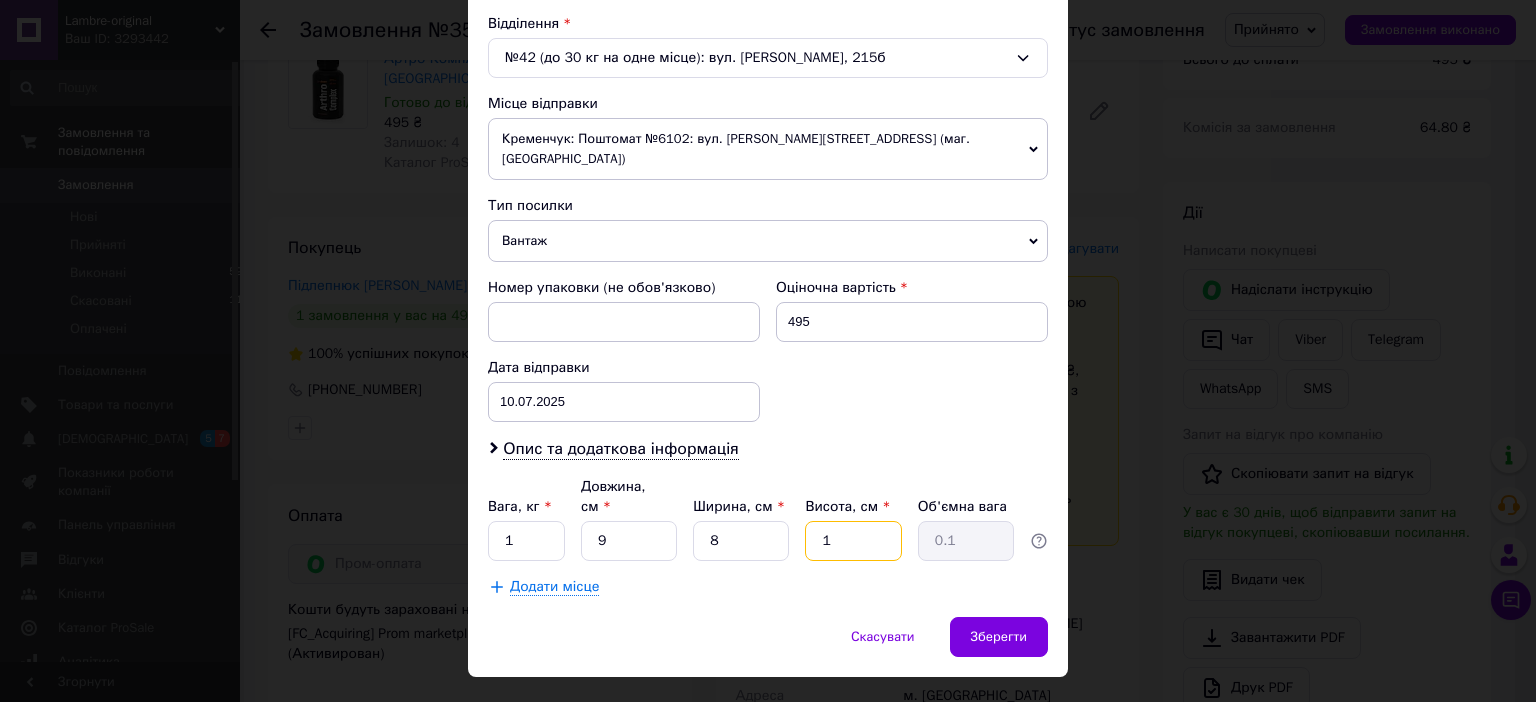 type on "15" 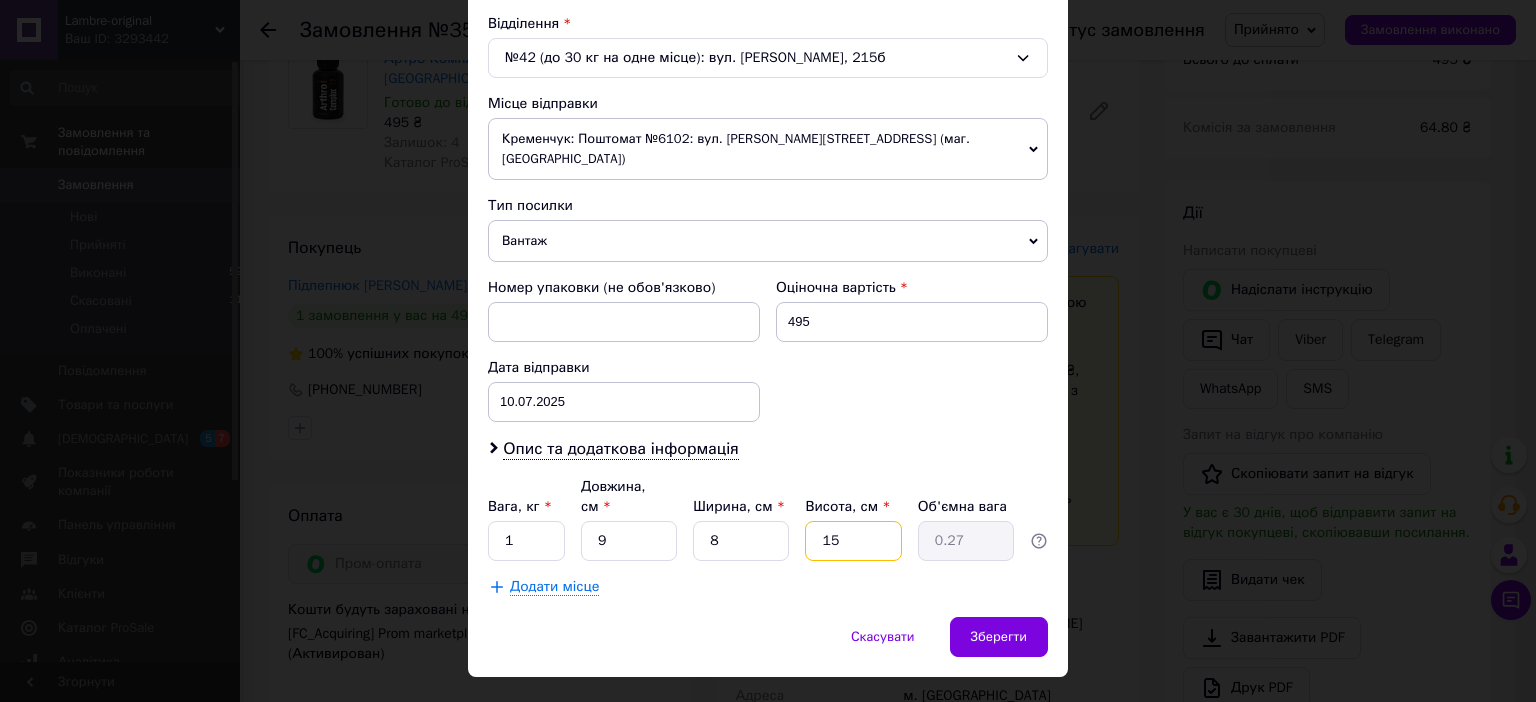type on "15" 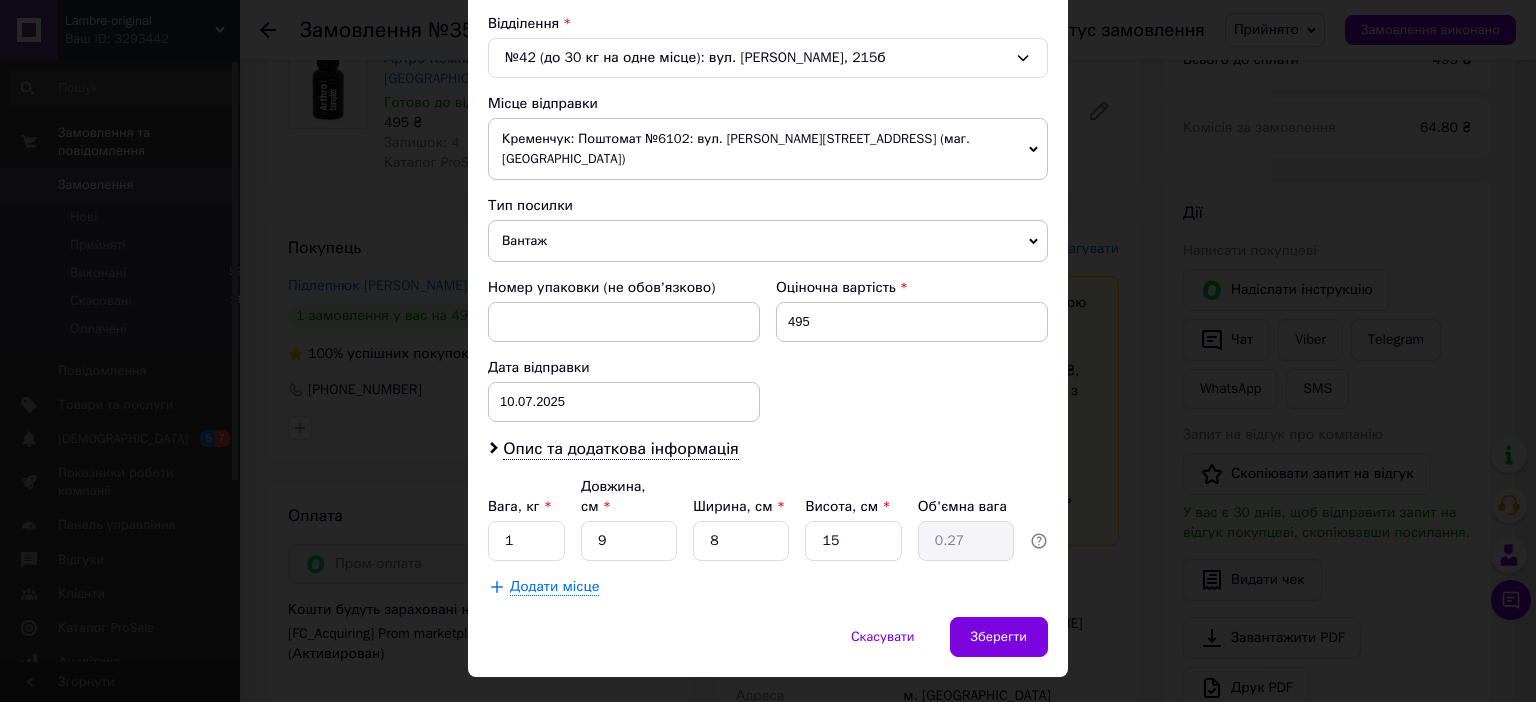 click on "Номер упаковки (не обов'язково) Оціночна вартість 495 Дата відправки [DATE] < 2025 > < Июль > Пн Вт Ср Чт Пт Сб Вс 30 1 2 3 4 5 6 7 8 9 10 11 12 13 14 15 16 17 18 19 20 21 22 23 24 25 26 27 28 29 30 31 1 2 3 4 5 6 7 8 9 10" at bounding box center [768, 350] 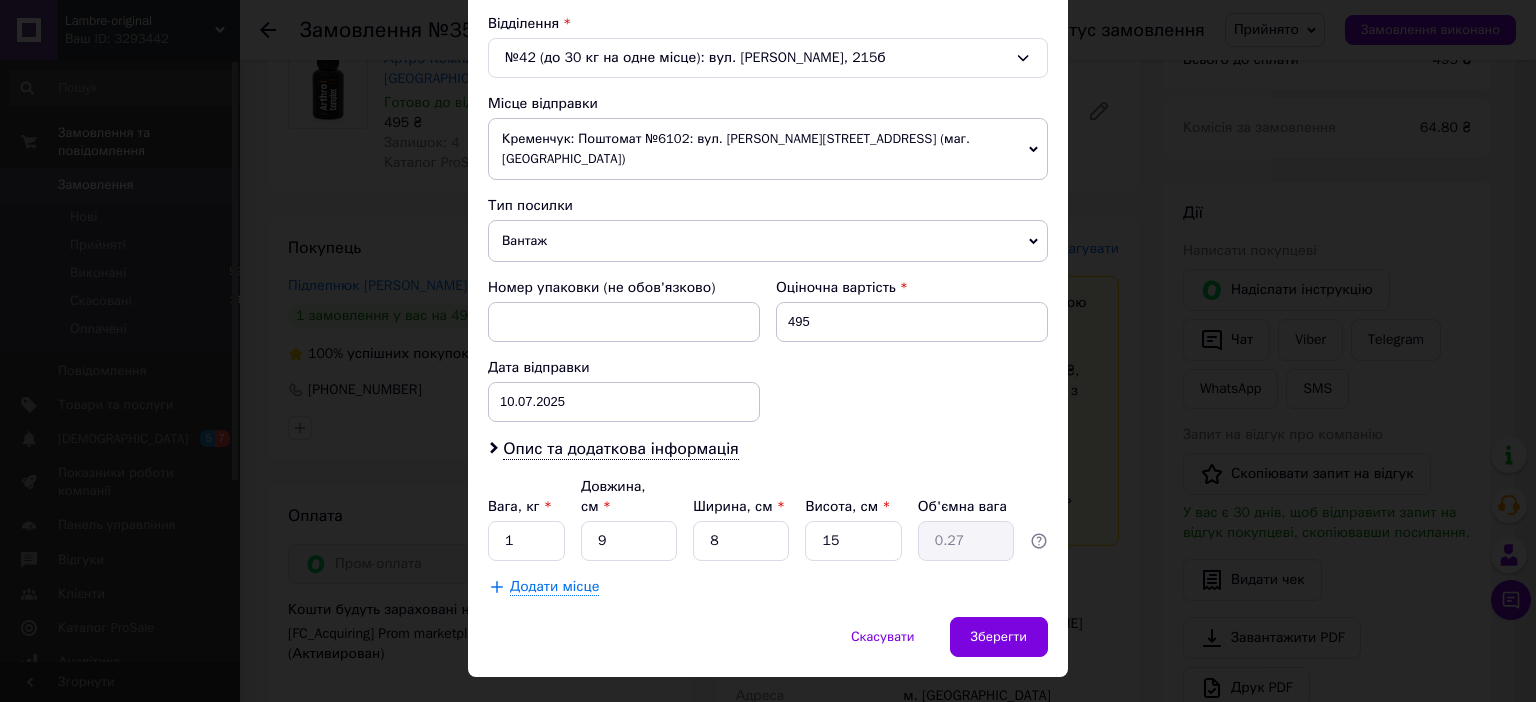 click on "Спосіб доставки Нова Пошта (платна) Платник Отримувач Відправник Прізвище отримувача [PERSON_NAME] Ім'я отримувача [PERSON_NAME] батькові отримувача Телефон отримувача [PHONE_NUMBER] Тип доставки У відділенні Кур'єром В поштоматі Місто м. [GEOGRAPHIC_DATA] ([GEOGRAPHIC_DATA].) Відділення №42 (до 30 кг на одне місце): вул. [PERSON_NAME], 215б Місце відправки [GEOGRAPHIC_DATA]: Поштомат №6102: вул. [PERSON_NAME][STREET_ADDRESS] (маг. АТБ) Кременчук: №11 (до 30 кг на одне місце ): пл. Перемоги, 1 Суми: №8 (до 30 кг на одне місце ): просп. [PERSON_NAME][STREET_ADDRESS] Додати ще місце відправки Тип посилки Вантаж Документи 495 [DATE] < 2025" at bounding box center [768, 63] 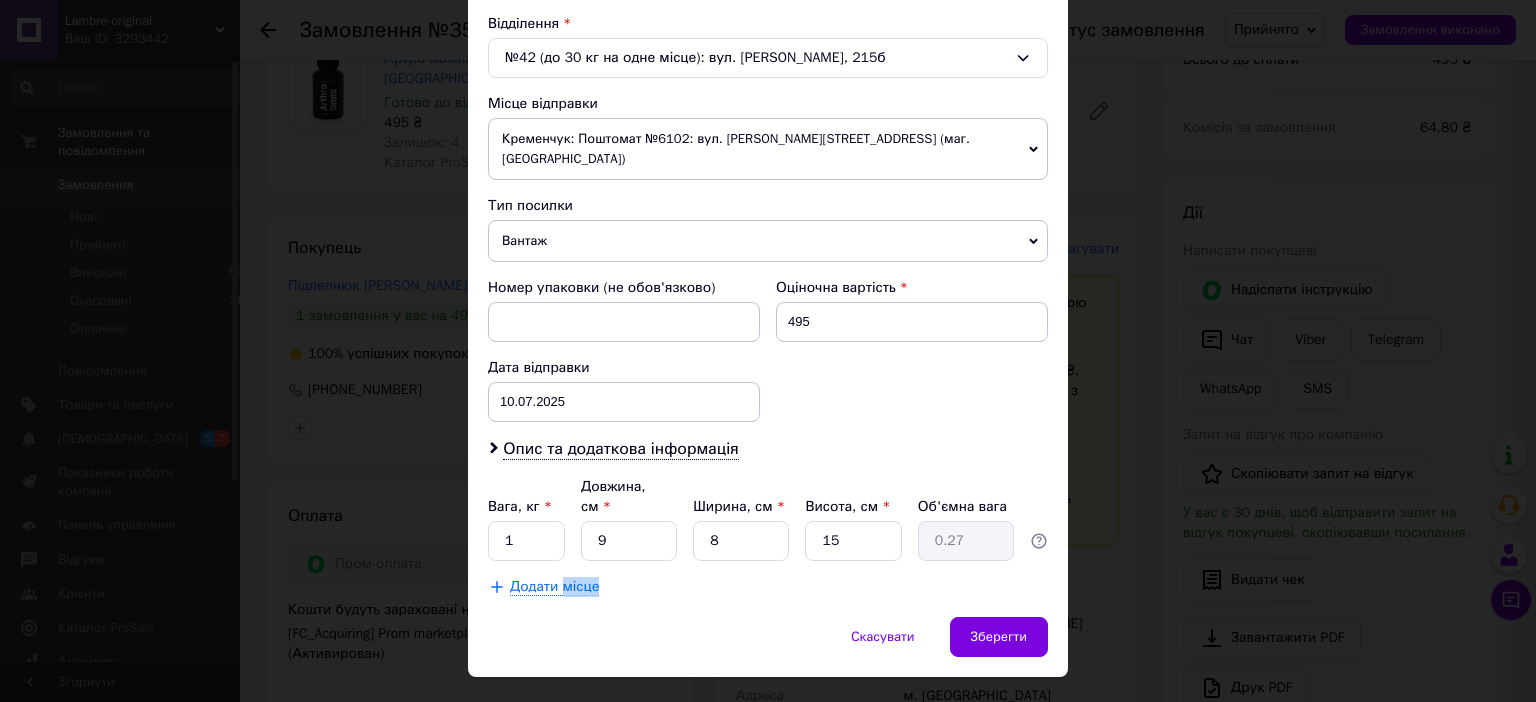 click on "Спосіб доставки Нова Пошта (платна) Платник Отримувач Відправник Прізвище отримувача [PERSON_NAME] Ім'я отримувача [PERSON_NAME] батькові отримувача Телефон отримувача [PHONE_NUMBER] Тип доставки У відділенні Кур'єром В поштоматі Місто м. [GEOGRAPHIC_DATA] ([GEOGRAPHIC_DATA].) Відділення №42 (до 30 кг на одне місце): вул. [PERSON_NAME], 215б Місце відправки [GEOGRAPHIC_DATA]: Поштомат №6102: вул. [PERSON_NAME][STREET_ADDRESS] (маг. АТБ) Кременчук: №11 (до 30 кг на одне місце ): пл. Перемоги, 1 Суми: №8 (до 30 кг на одне місце ): просп. [PERSON_NAME][STREET_ADDRESS] Додати ще місце відправки Тип посилки Вантаж Документи 495 [DATE] < 2025" at bounding box center (768, 63) 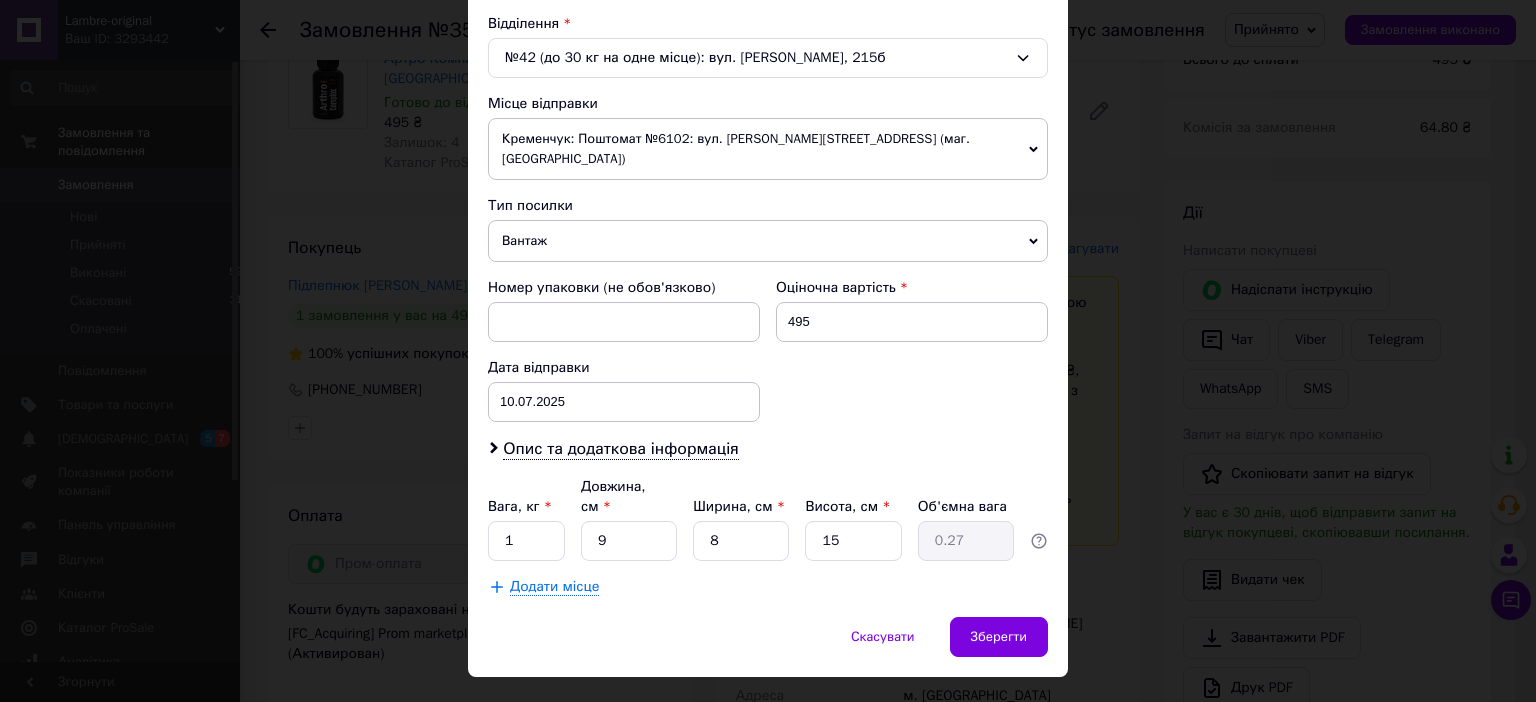 click on "Спосіб доставки Нова Пошта (платна) Платник Отримувач Відправник Прізвище отримувача [PERSON_NAME] Ім'я отримувача [PERSON_NAME] батькові отримувача Телефон отримувача [PHONE_NUMBER] Тип доставки У відділенні Кур'єром В поштоматі Місто м. [GEOGRAPHIC_DATA] ([GEOGRAPHIC_DATA].) Відділення №42 (до 30 кг на одне місце): вул. [PERSON_NAME], 215б Місце відправки [GEOGRAPHIC_DATA]: Поштомат №6102: вул. [PERSON_NAME][STREET_ADDRESS] (маг. АТБ) Кременчук: №11 (до 30 кг на одне місце ): пл. Перемоги, 1 Суми: №8 (до 30 кг на одне місце ): просп. [PERSON_NAME][STREET_ADDRESS] Додати ще місце відправки Тип посилки Вантаж Документи 495 [DATE] < 2025" at bounding box center [768, 63] 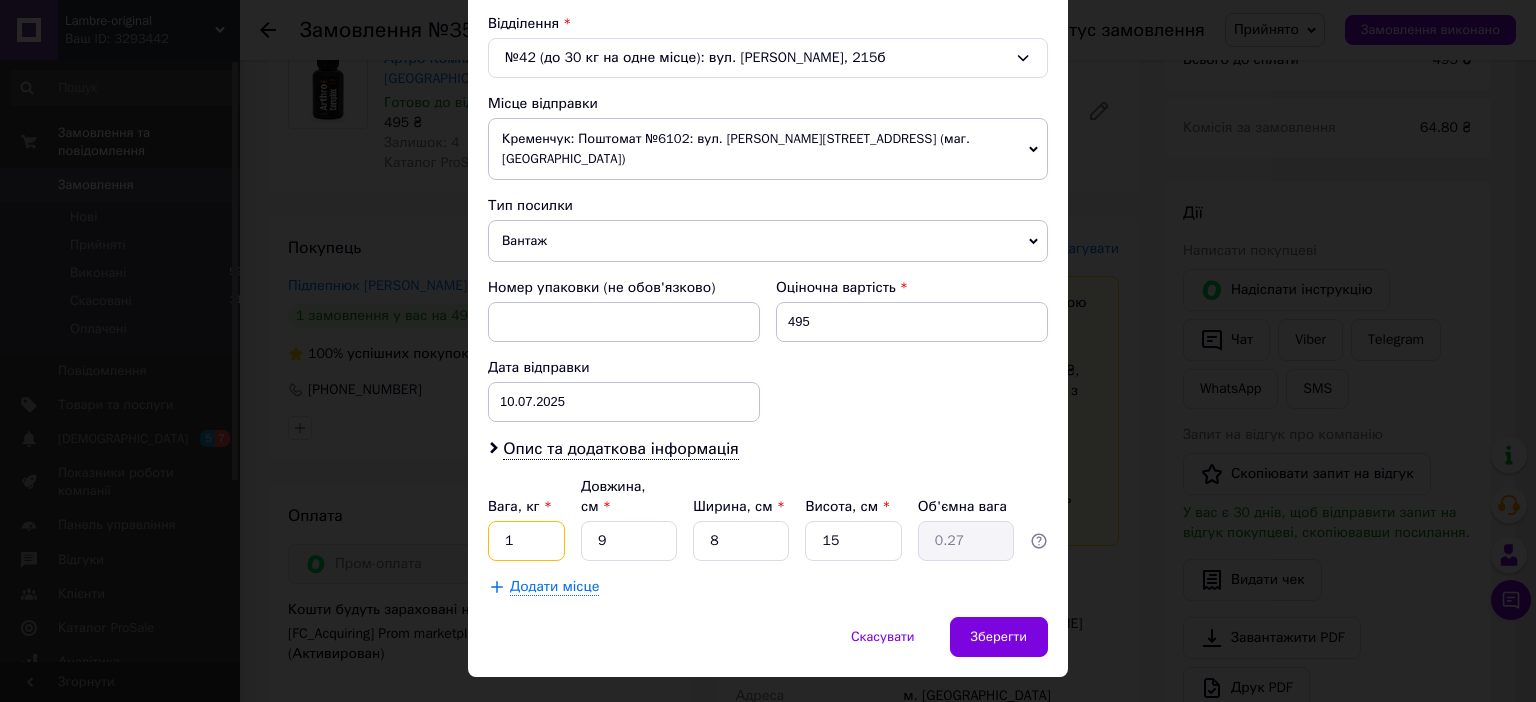 click on "1" at bounding box center [526, 541] 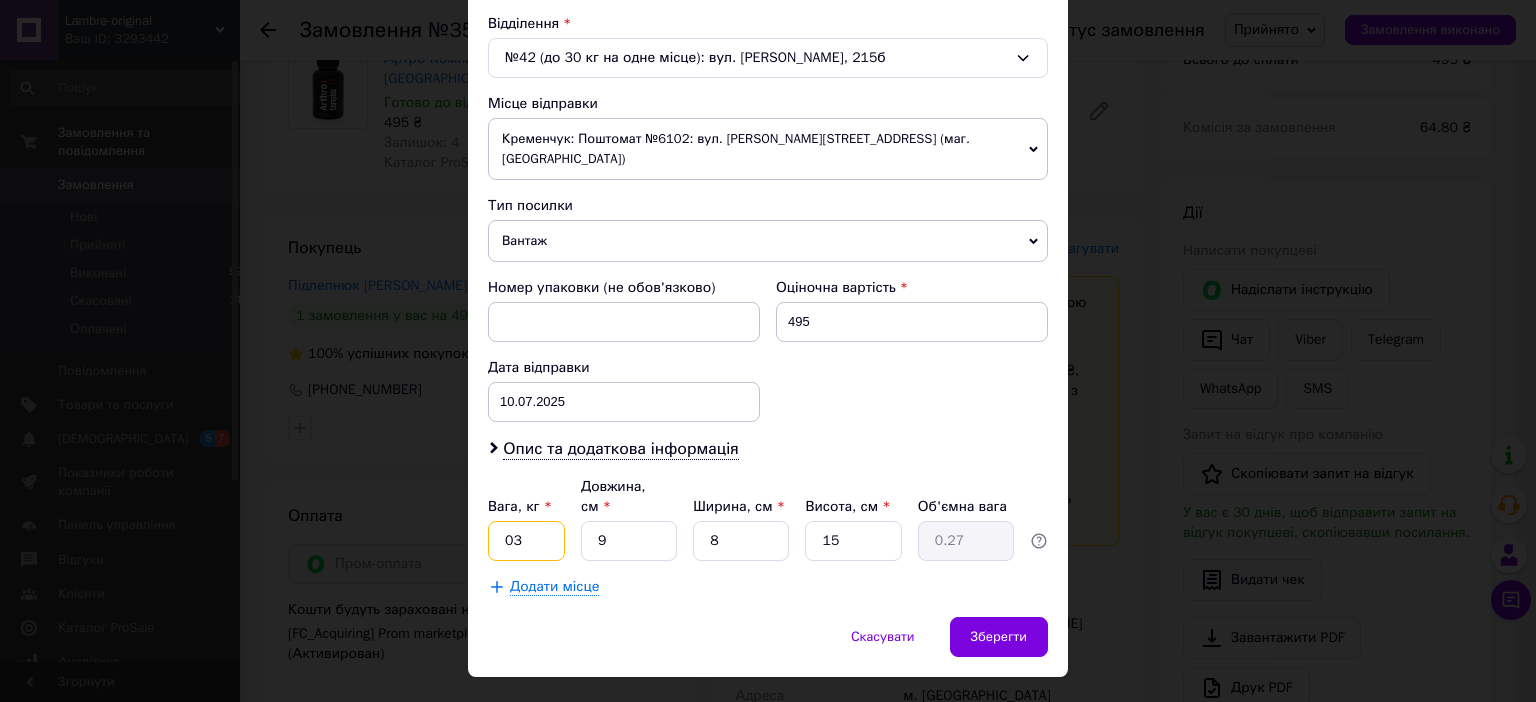 click on "03" at bounding box center (526, 541) 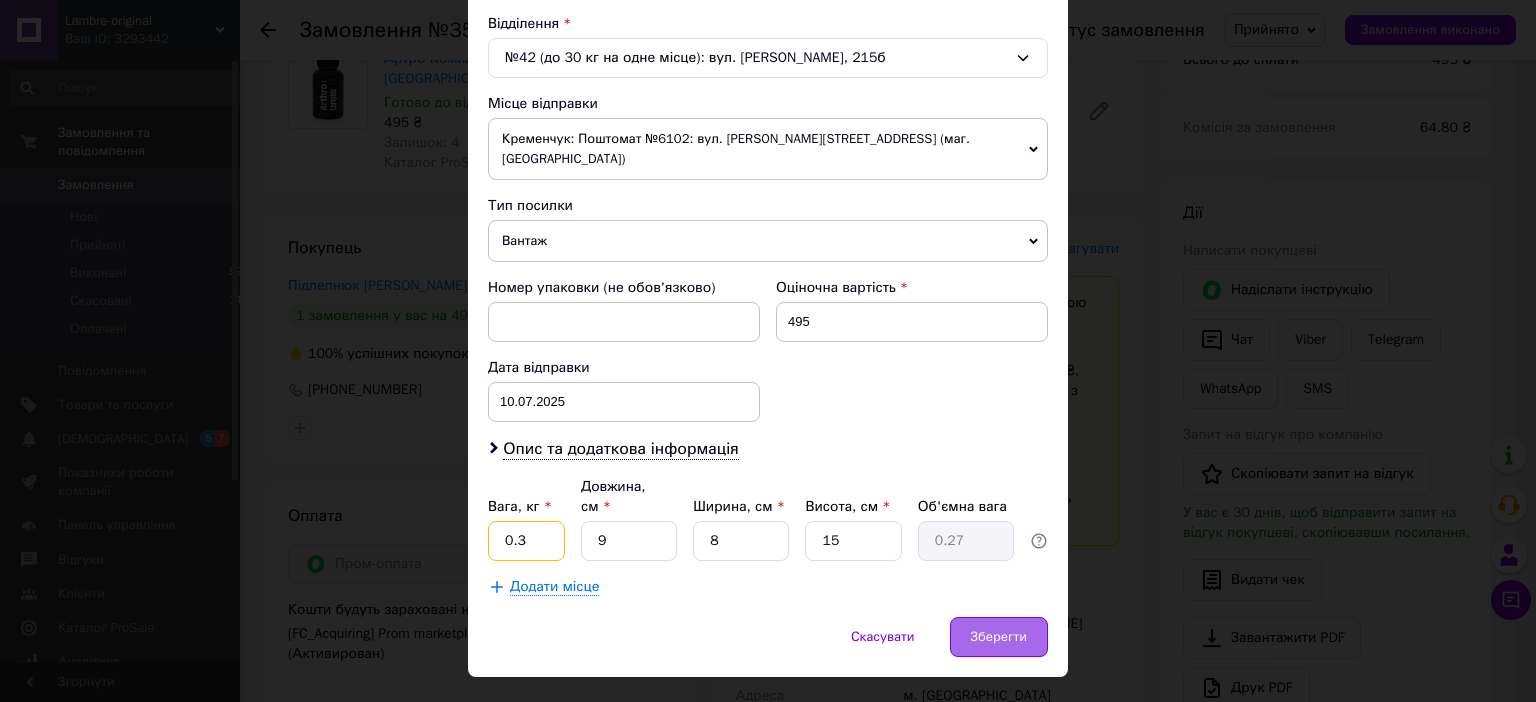 type on "0.3" 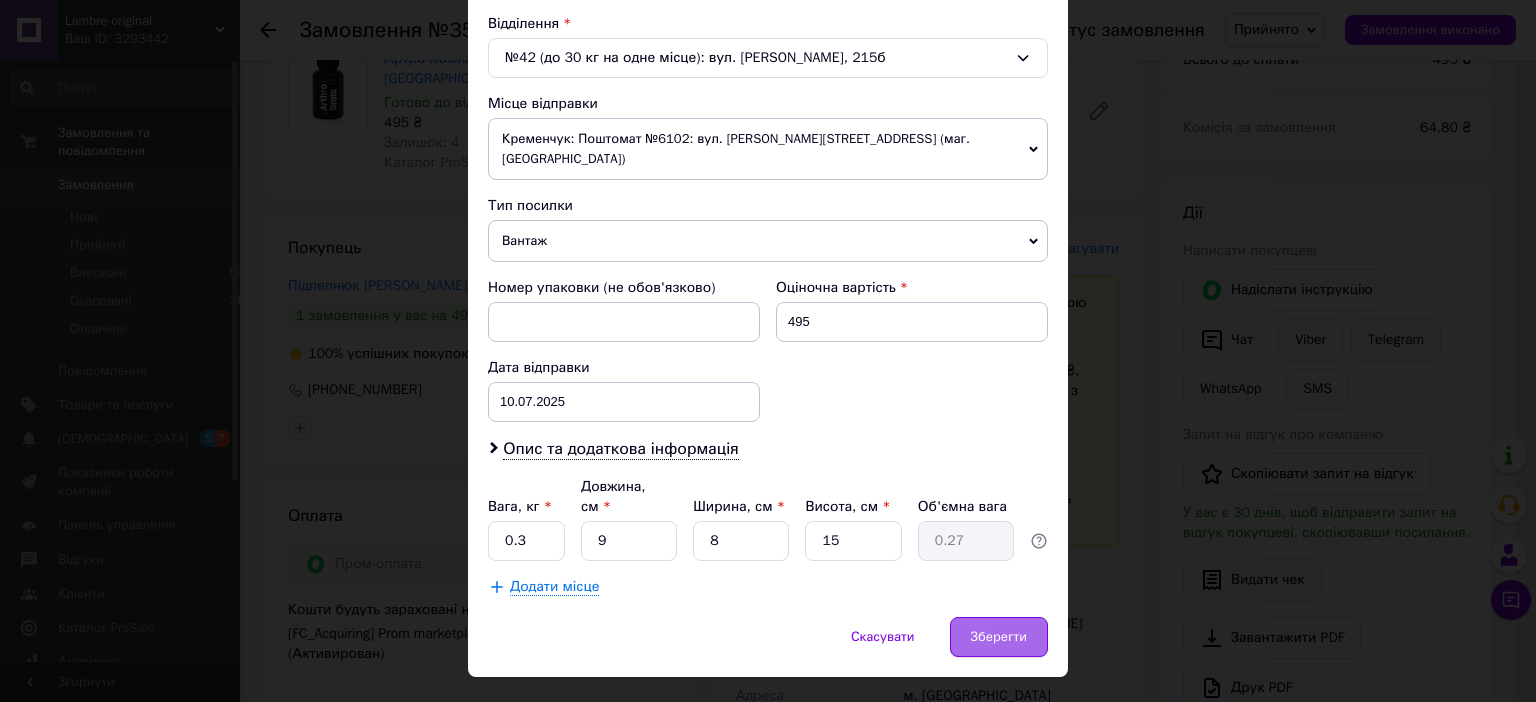 click on "Зберегти" at bounding box center [999, 637] 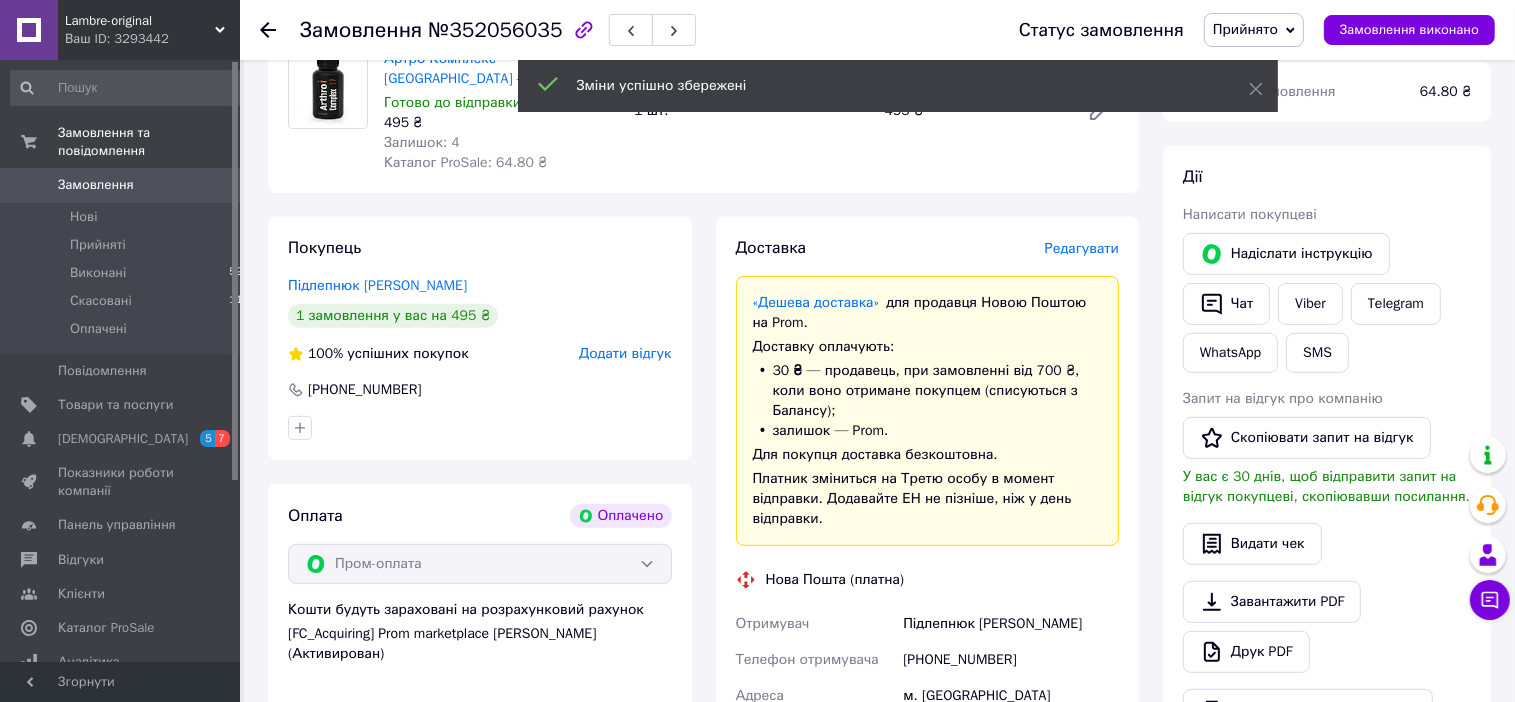 scroll, scrollTop: 1056, scrollLeft: 0, axis: vertical 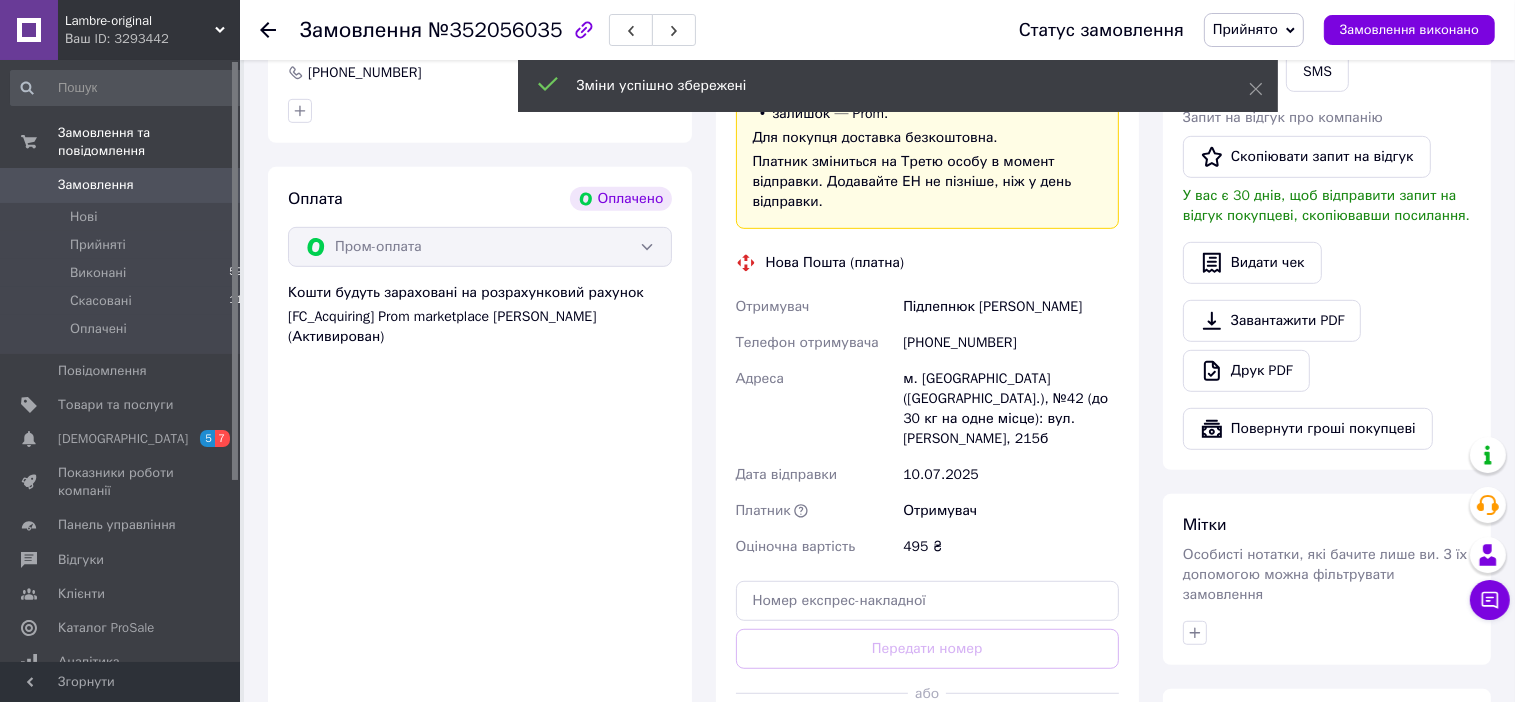 click on "Згенерувати ЕН" at bounding box center [928, 738] 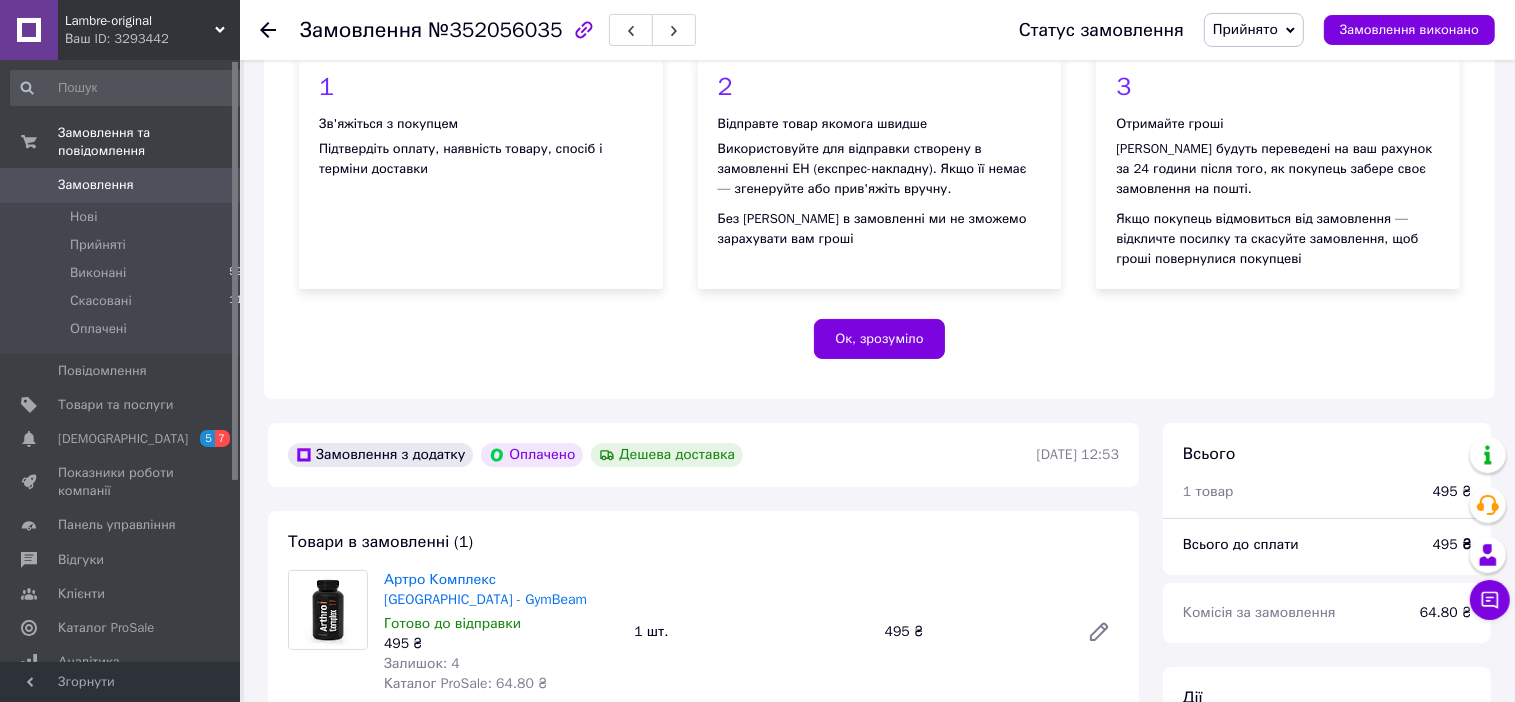 scroll, scrollTop: 0, scrollLeft: 0, axis: both 